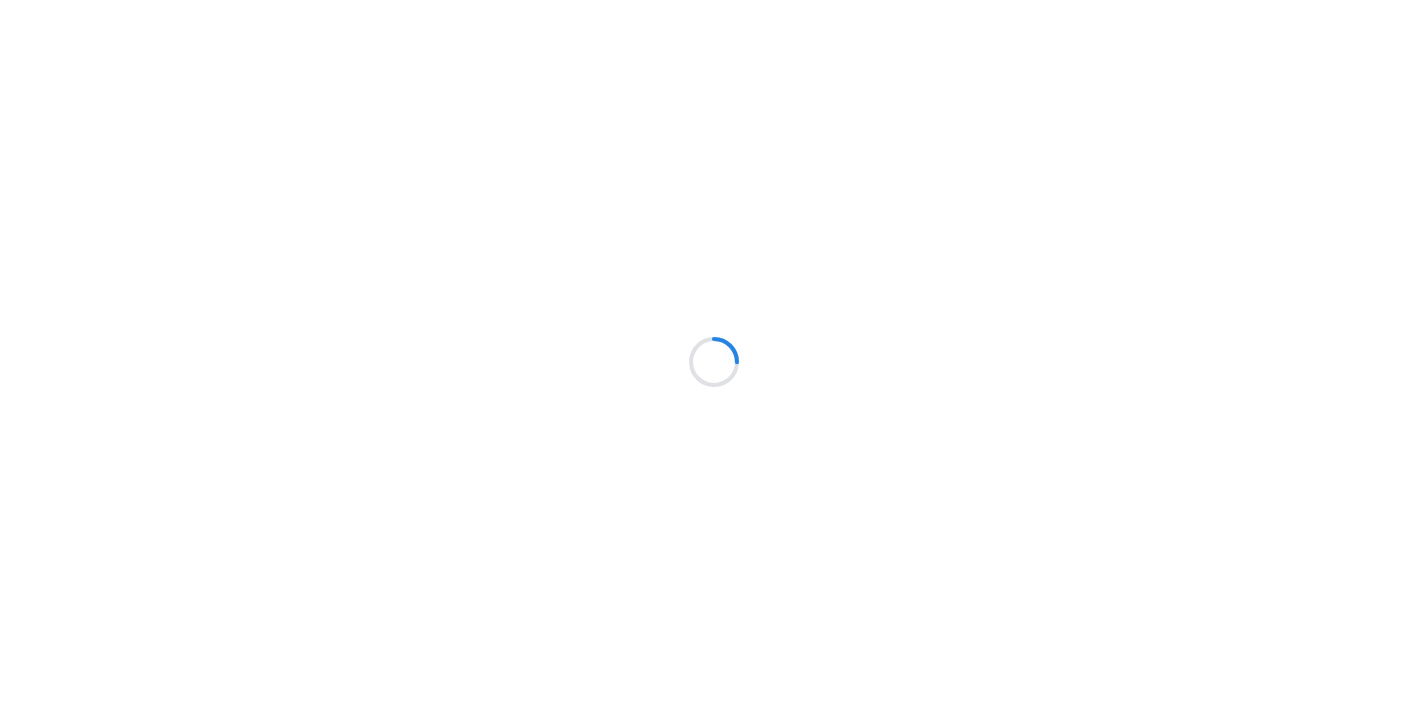 scroll, scrollTop: 0, scrollLeft: 0, axis: both 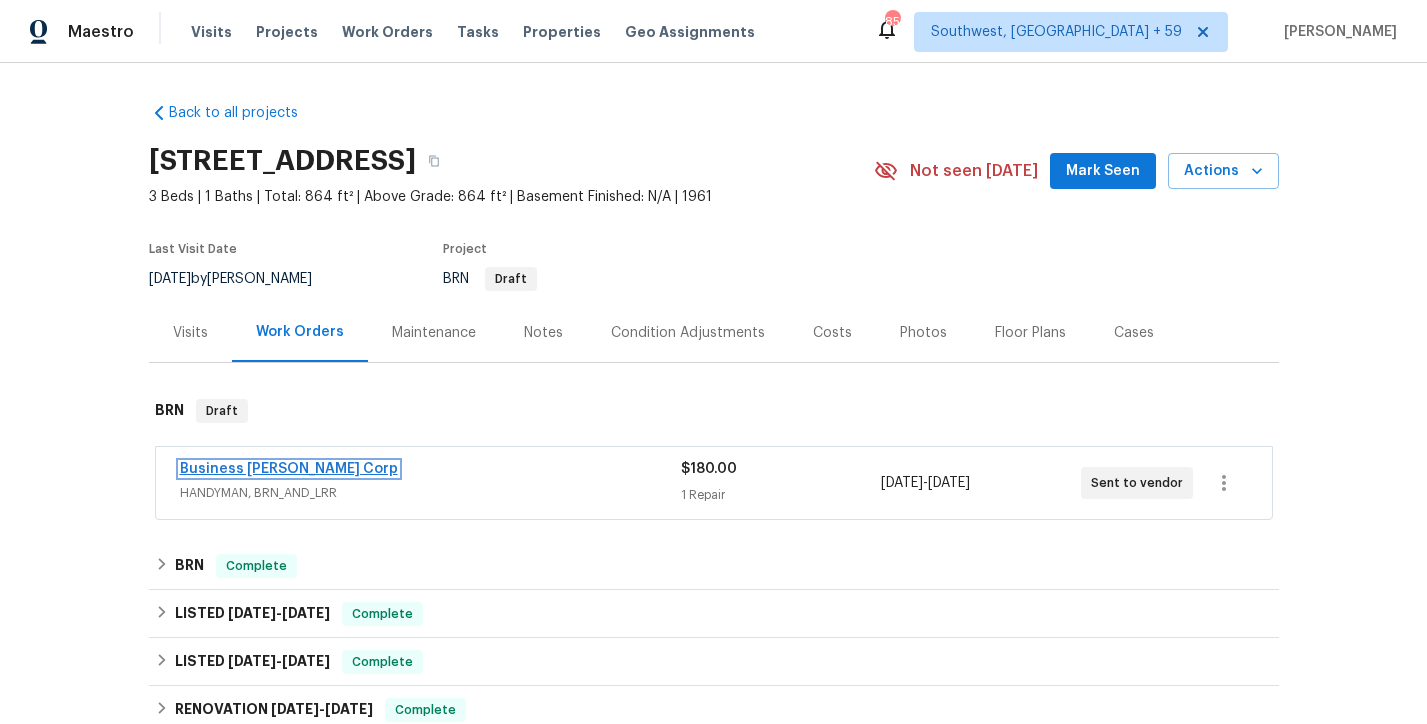 click on "Business Morel Corp" at bounding box center [289, 469] 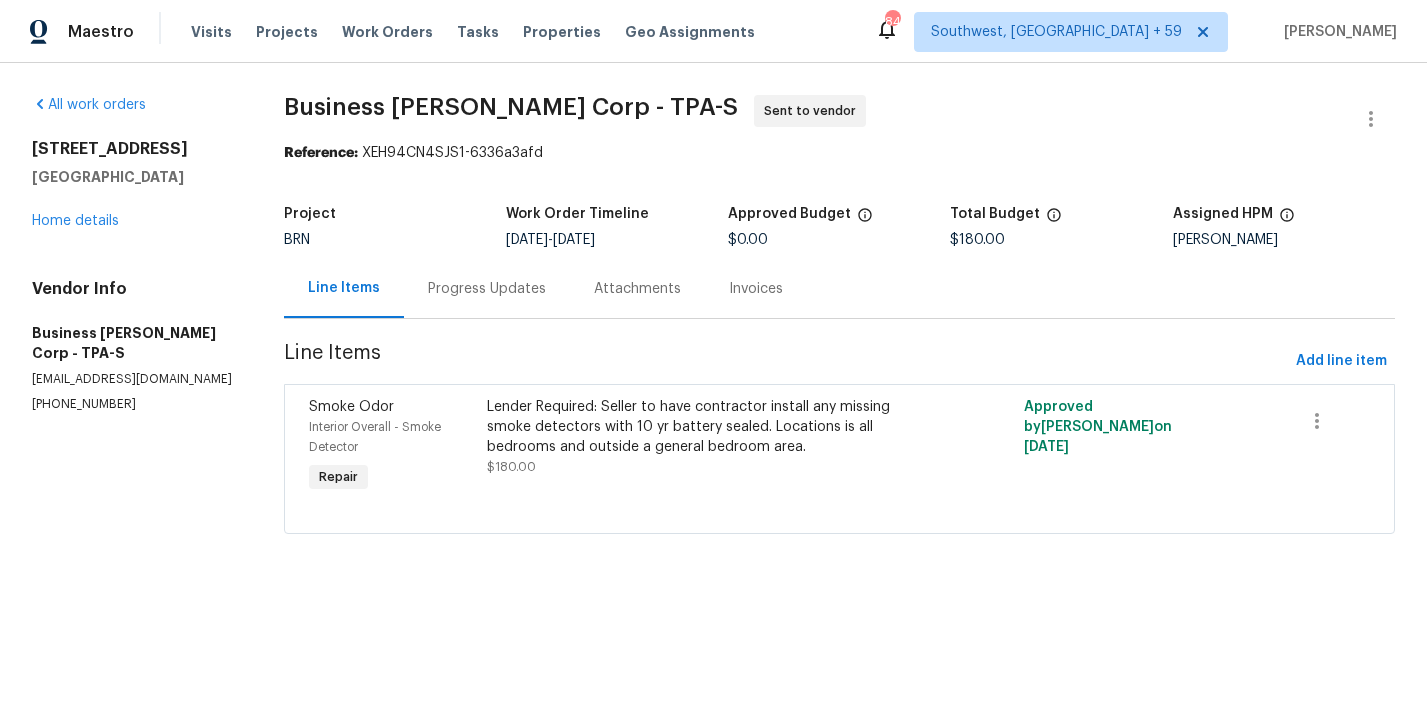click on "Progress Updates" at bounding box center (487, 289) 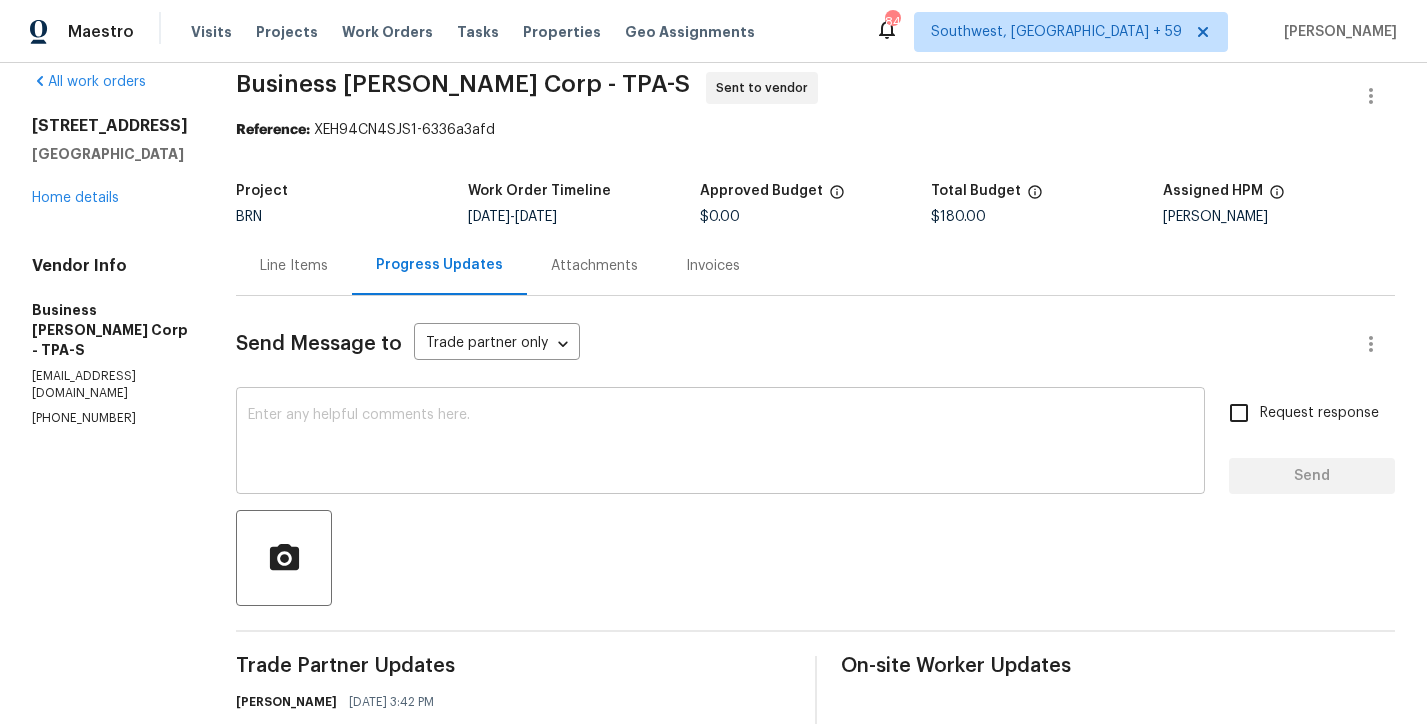 scroll, scrollTop: 177, scrollLeft: 0, axis: vertical 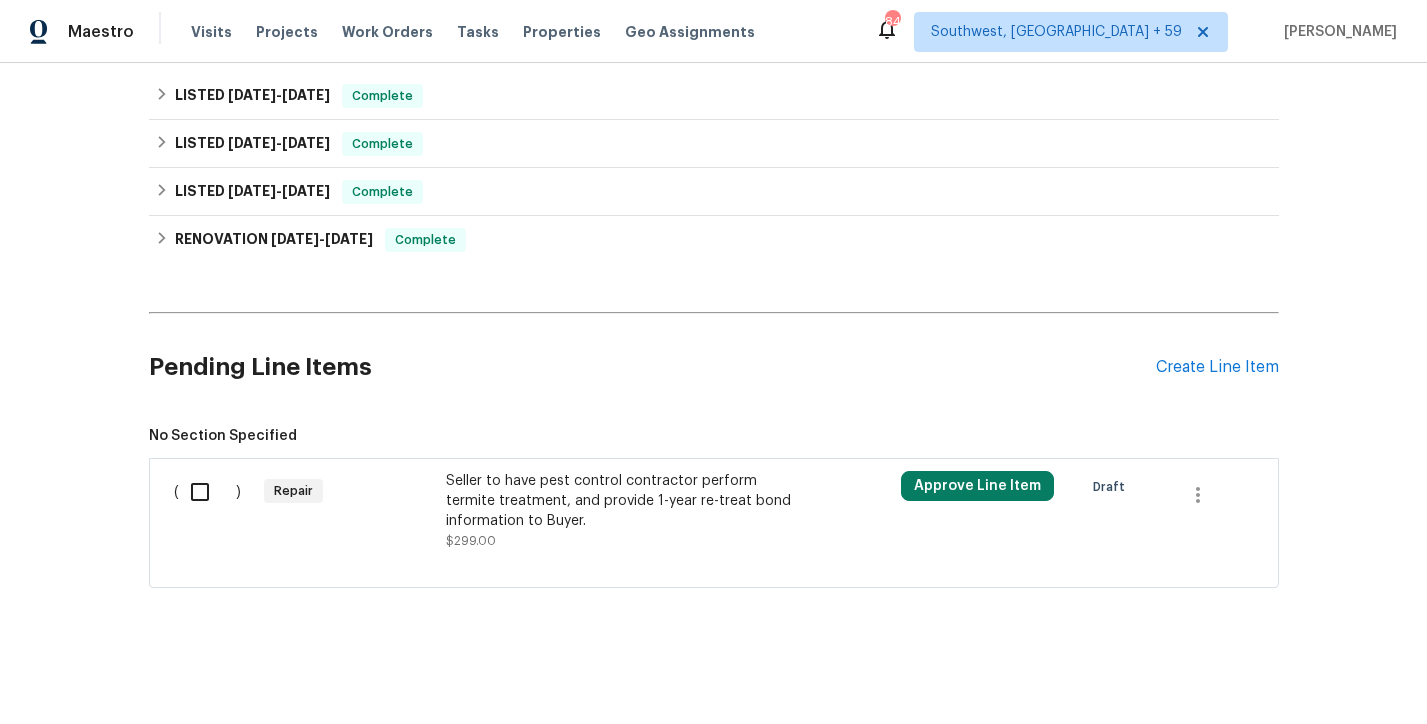 click on "Seller to have pest control contractor perform termite treatment, and provide 1-year re-treat bond information to Buyer." at bounding box center [622, 501] 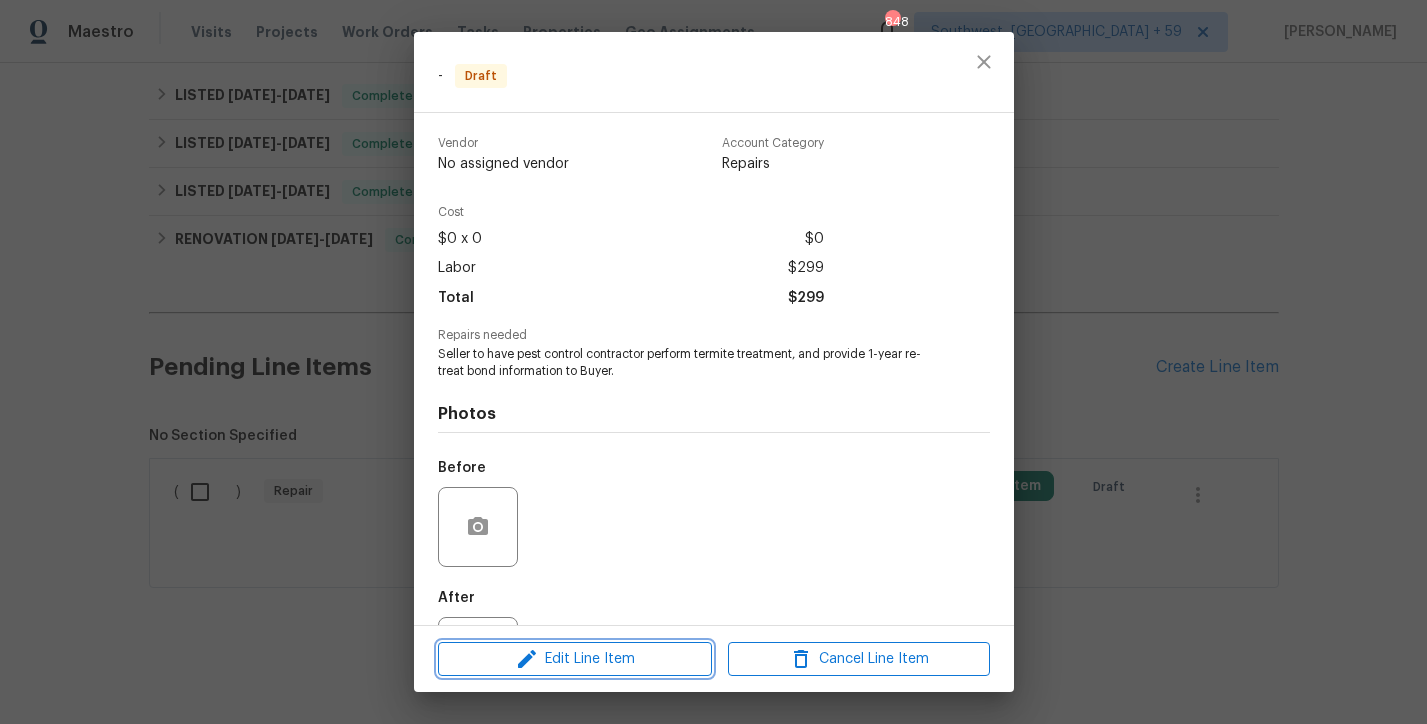 click on "Edit Line Item" at bounding box center (575, 659) 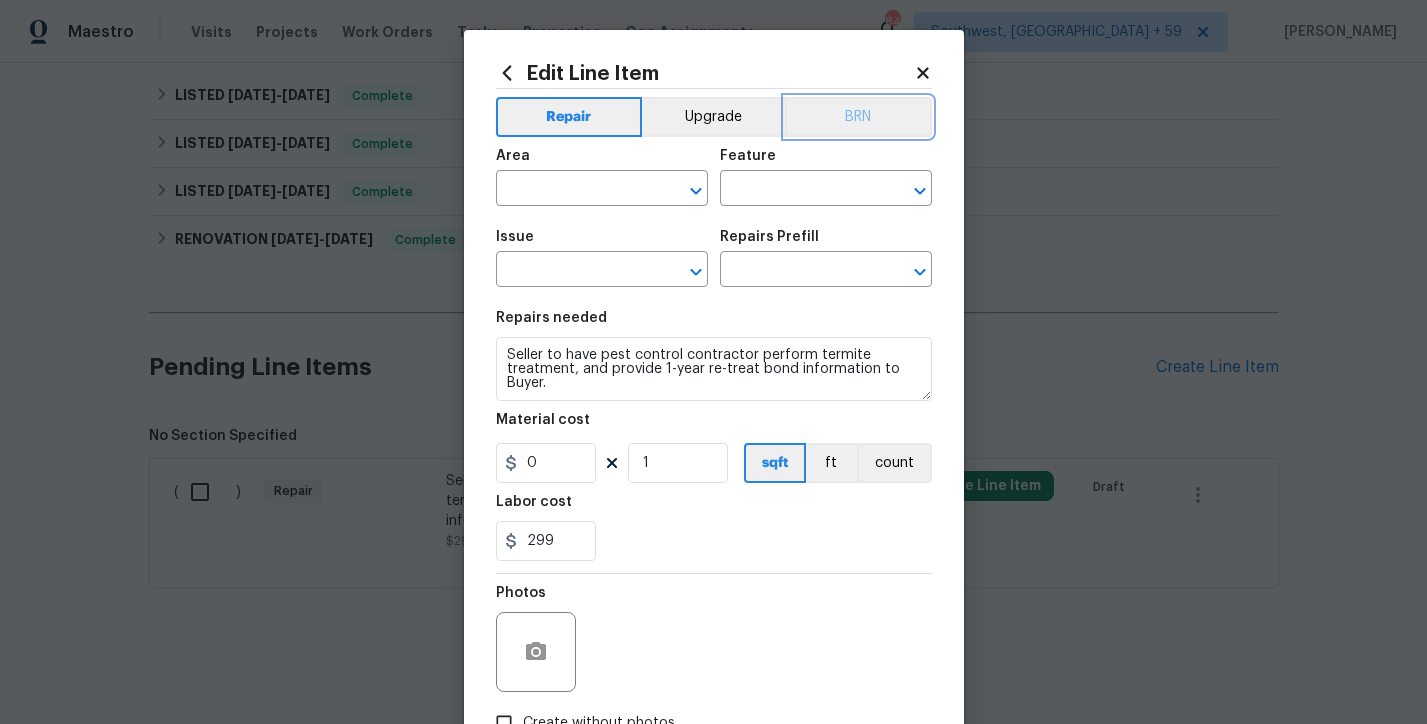 click on "BRN" at bounding box center [858, 117] 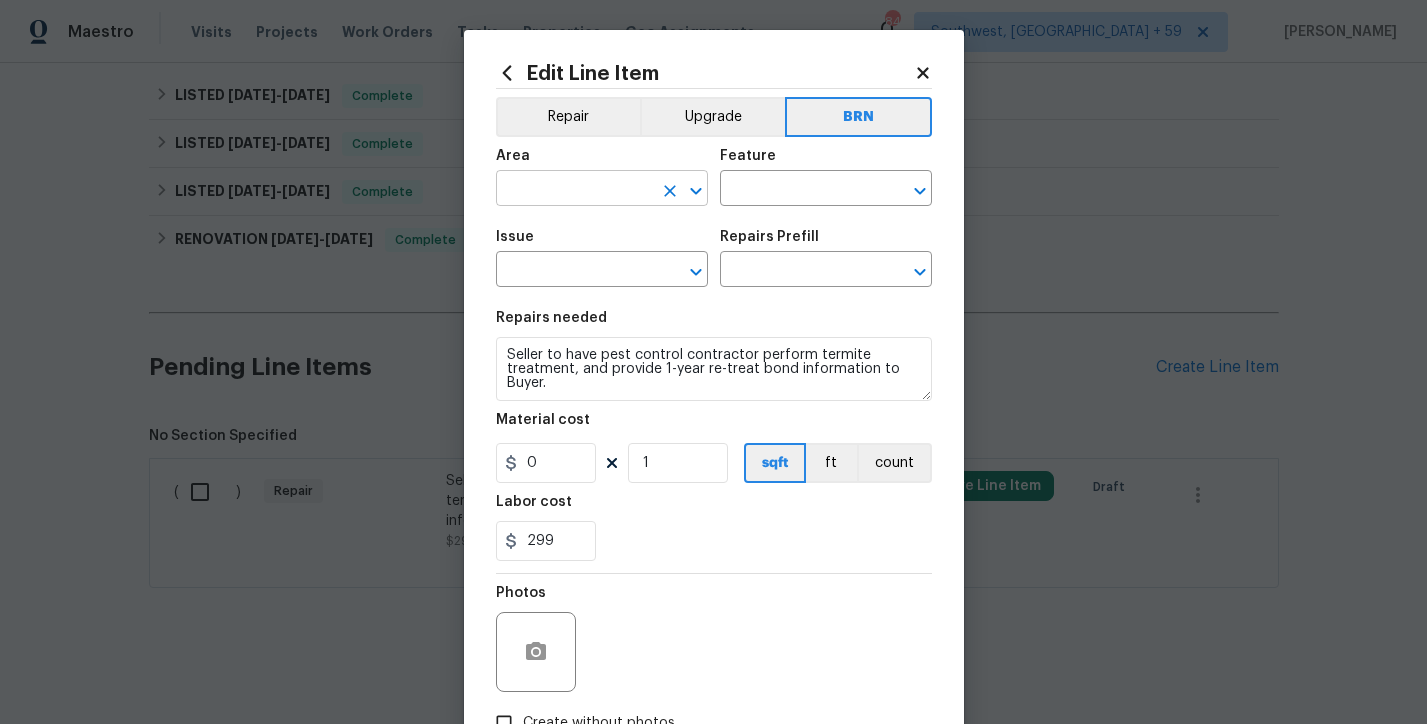 click at bounding box center (574, 190) 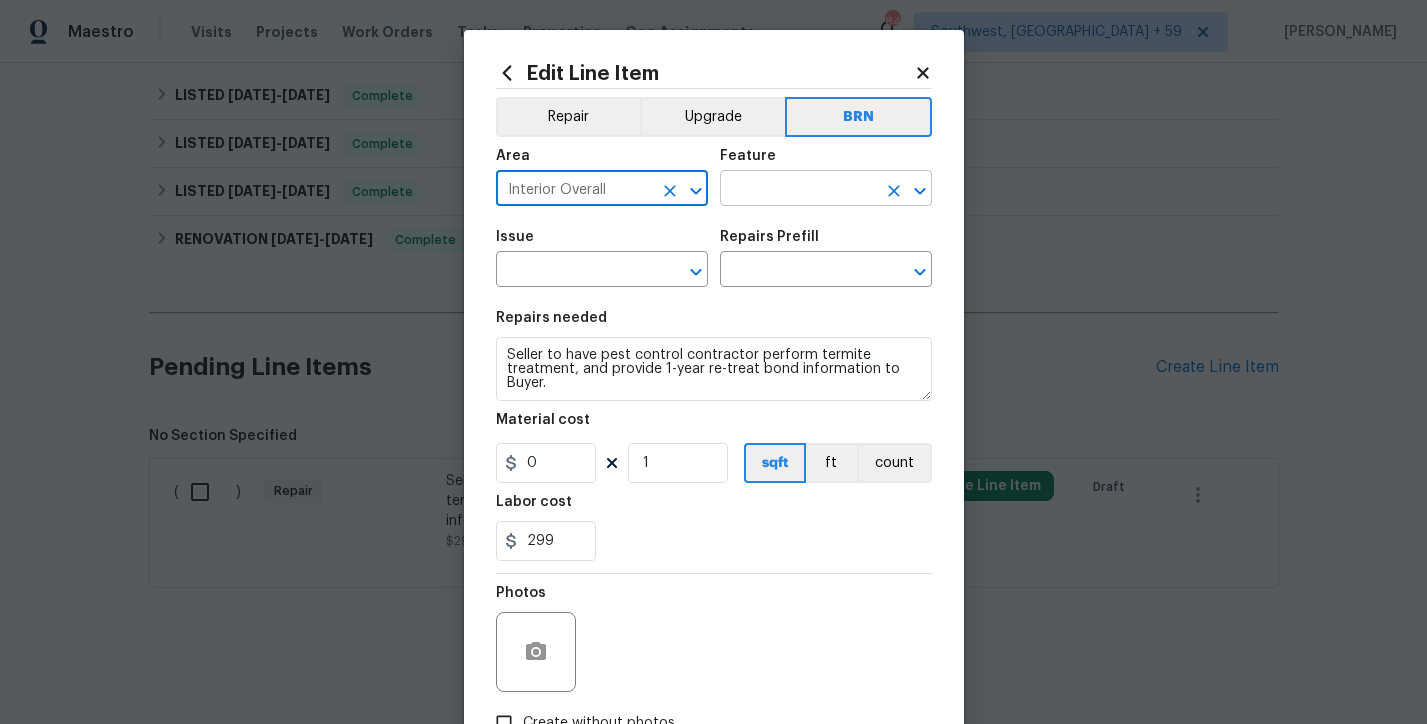 type on "Interior Overall" 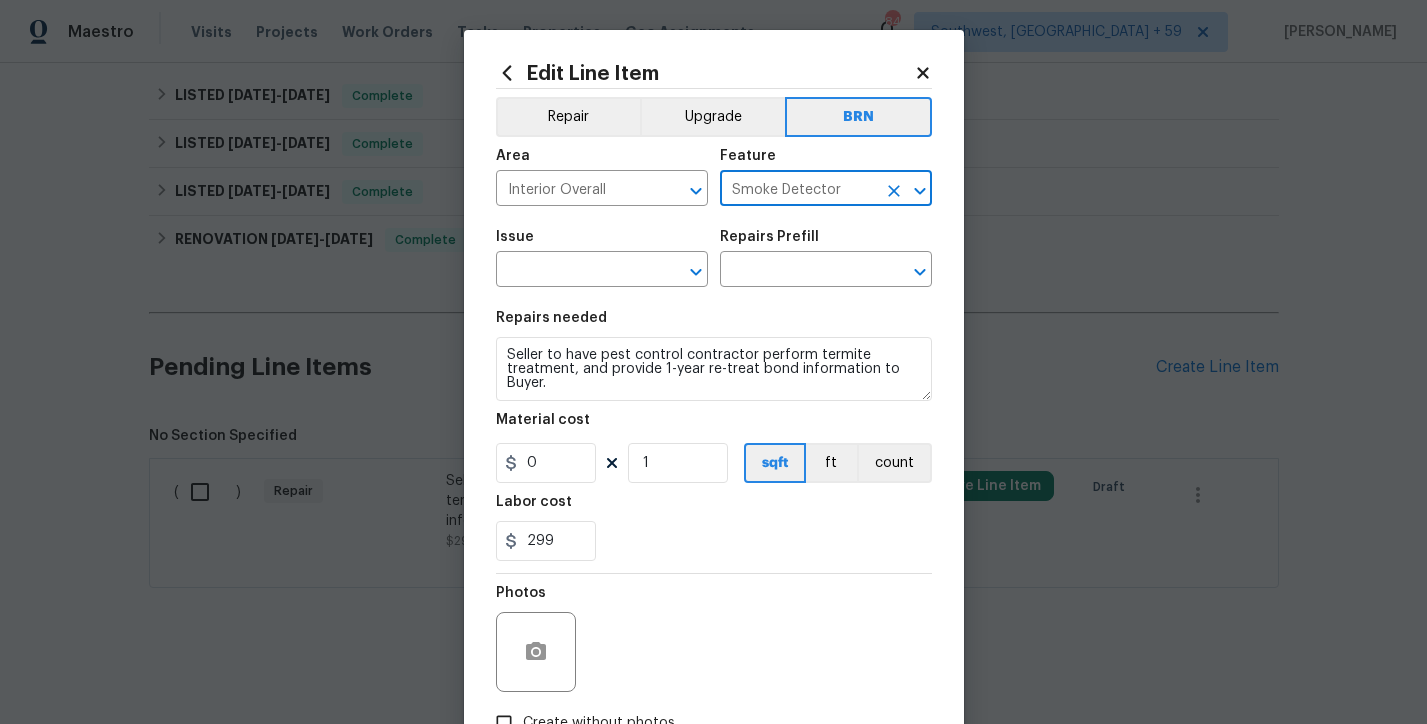 type on "Smoke Detector" 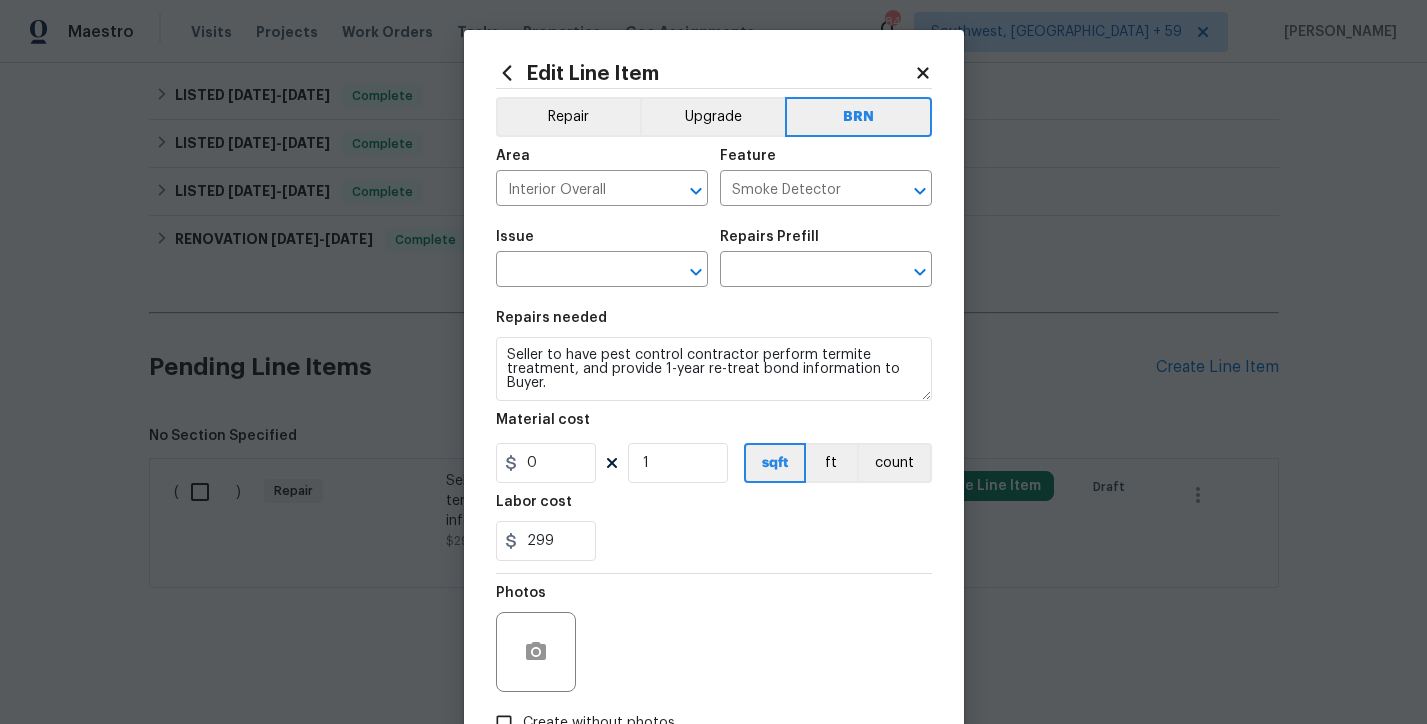 click on "Issue" at bounding box center [602, 243] 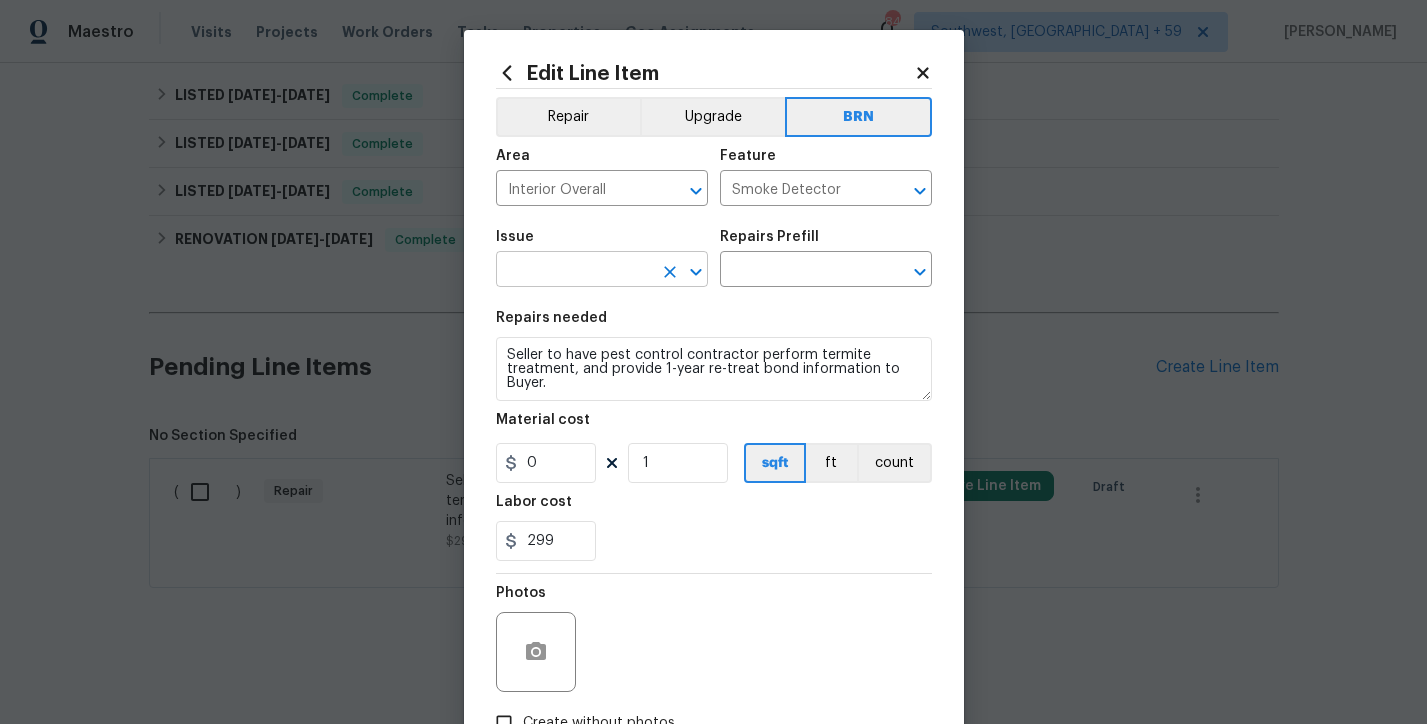click at bounding box center [574, 271] 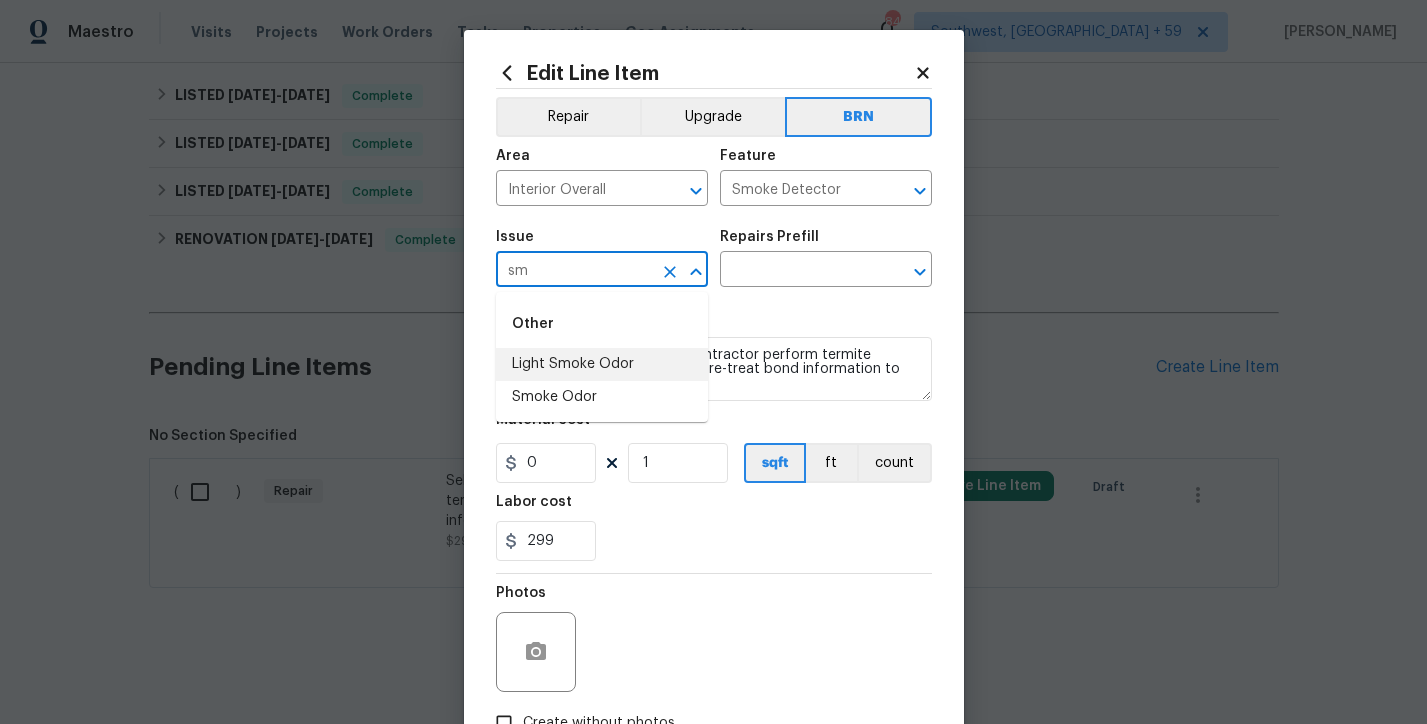 click on "Light Smoke Odor" at bounding box center (602, 364) 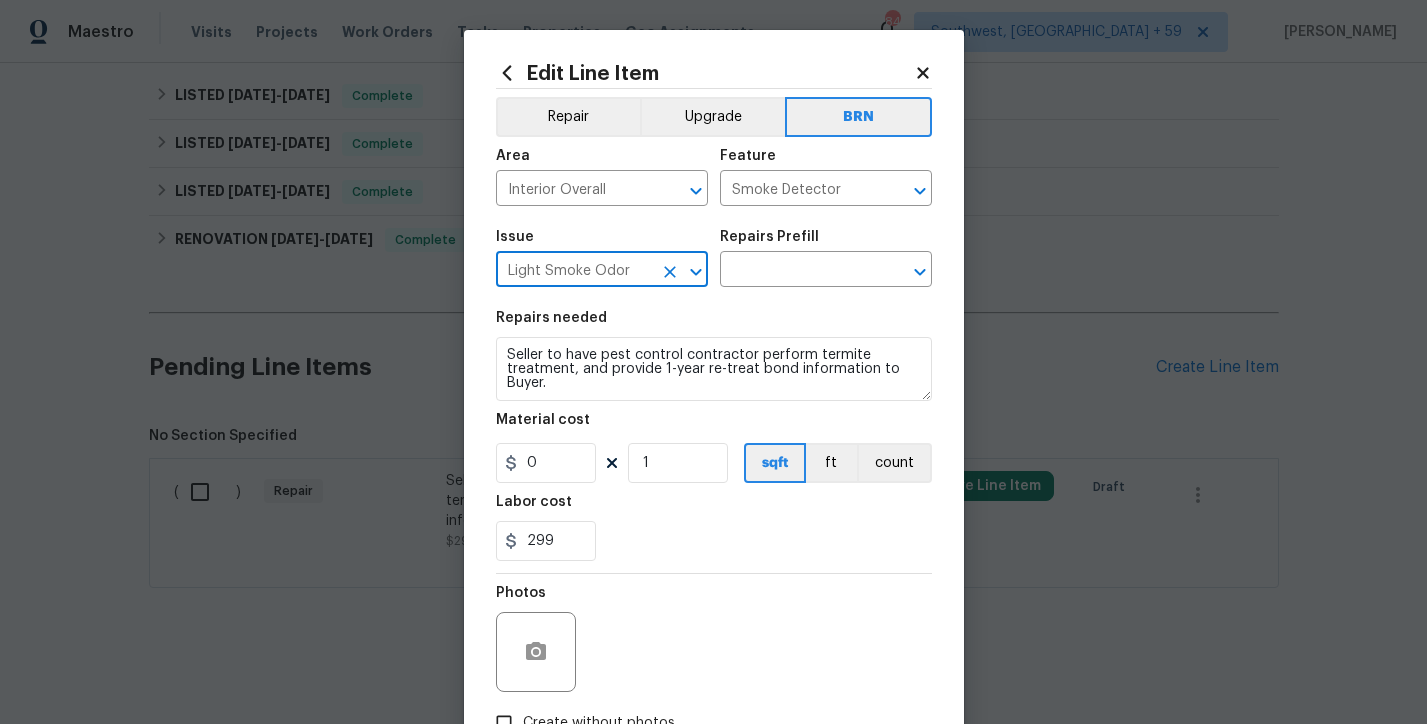 type on "Light Smoke Odor" 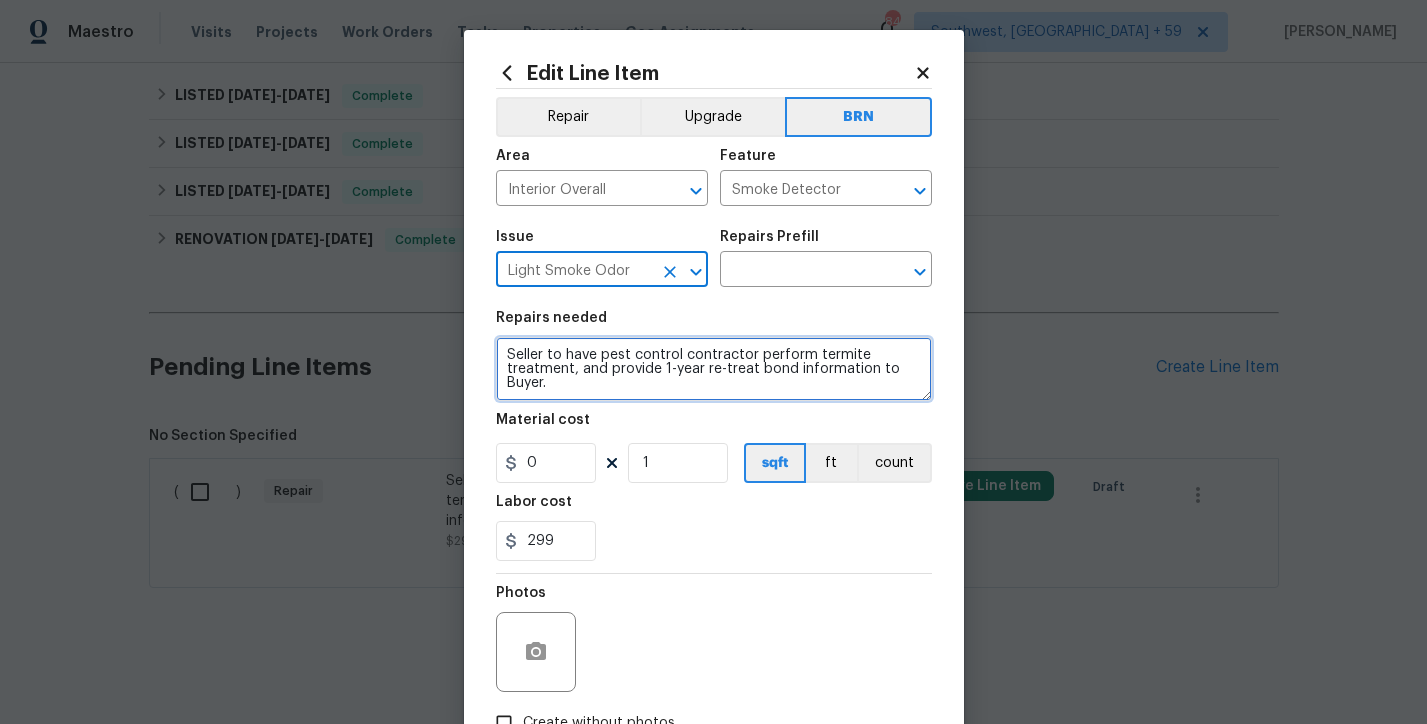 click on "Seller to have pest control contractor perform termite treatment, and provide 1-year re-treat bond information to Buyer." at bounding box center (714, 369) 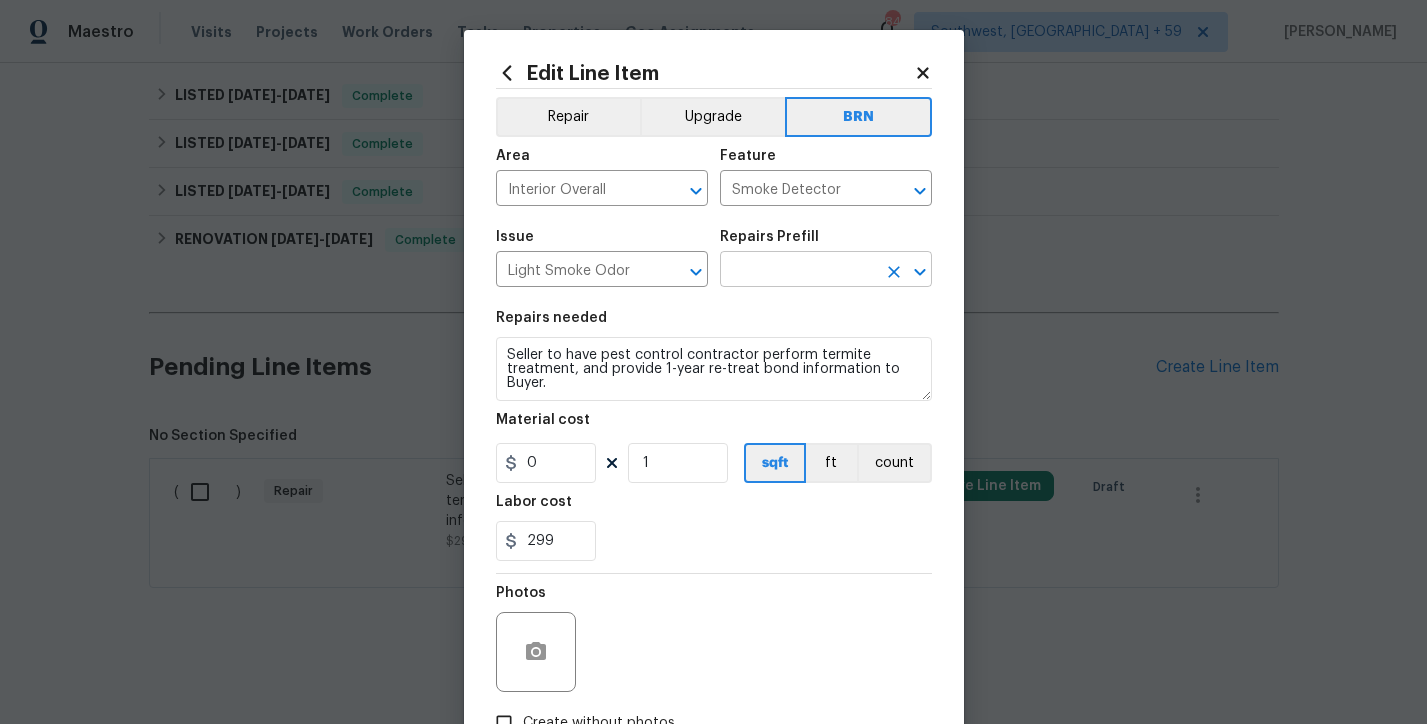 click at bounding box center (798, 271) 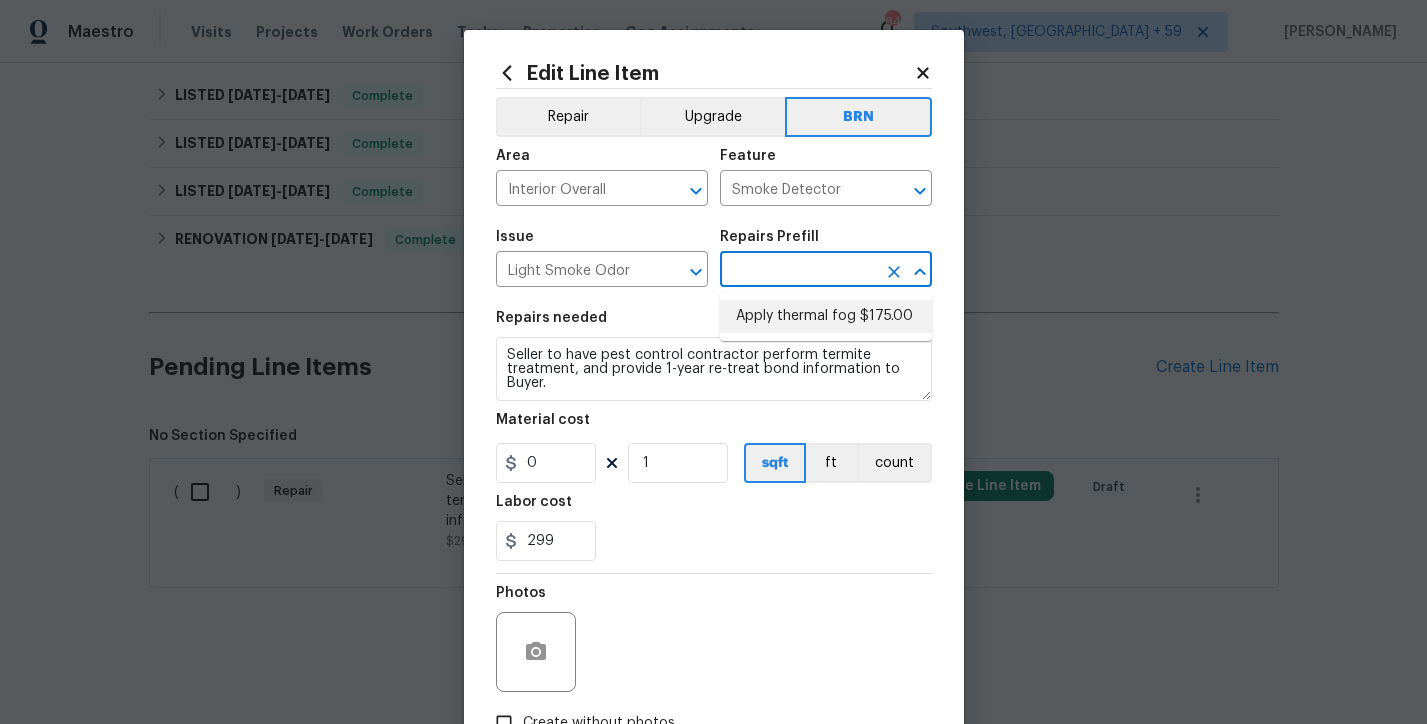 click on "Apply thermal fog $175.00" at bounding box center [826, 316] 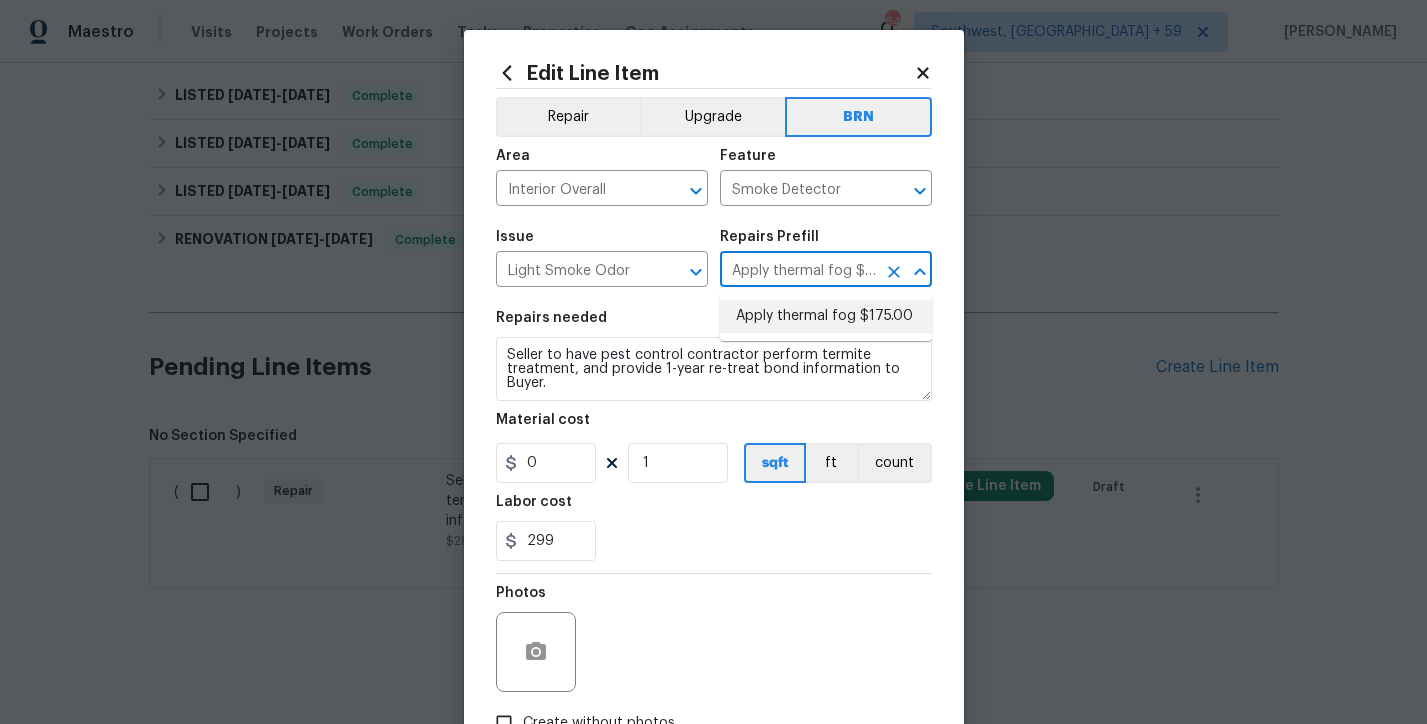 type on "OD Odor Protocol: Thermal fog home due to pet or smoke odor" 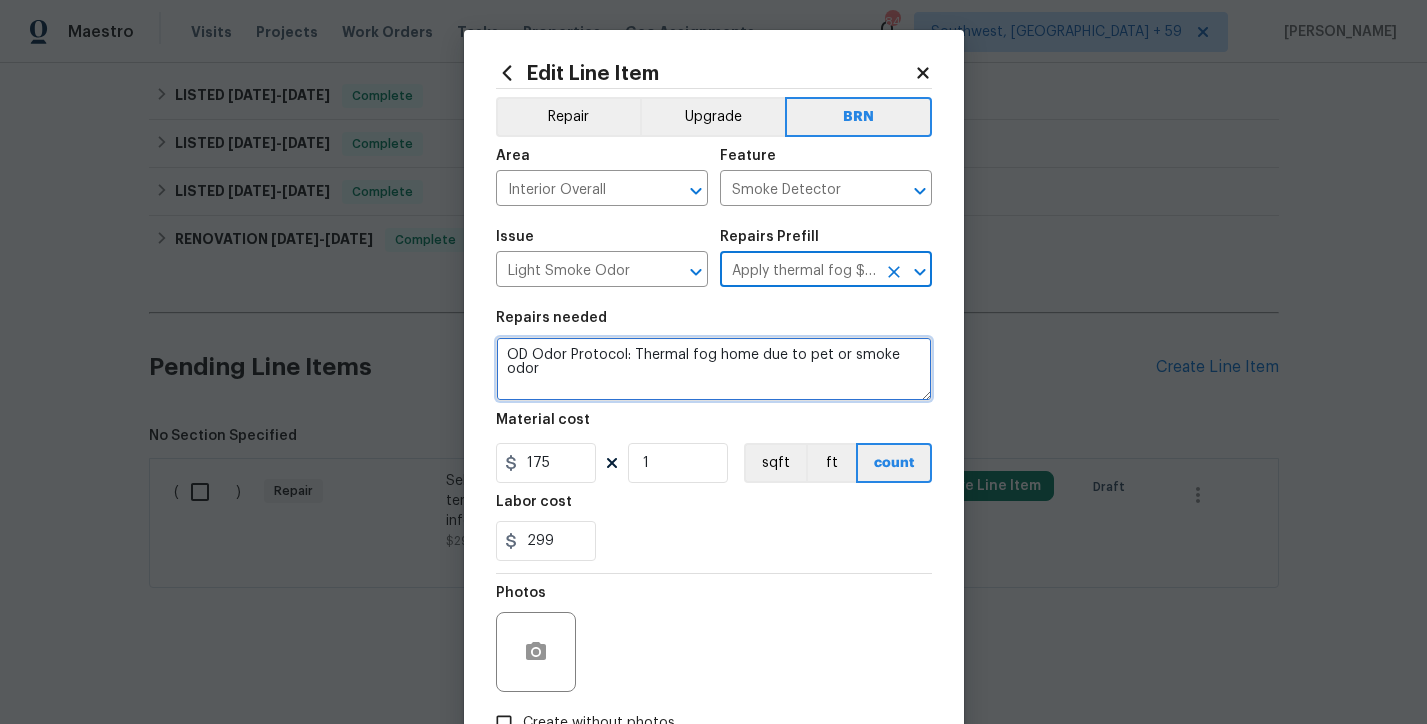 click on "OD Odor Protocol: Thermal fog home due to pet or smoke odor" at bounding box center (714, 369) 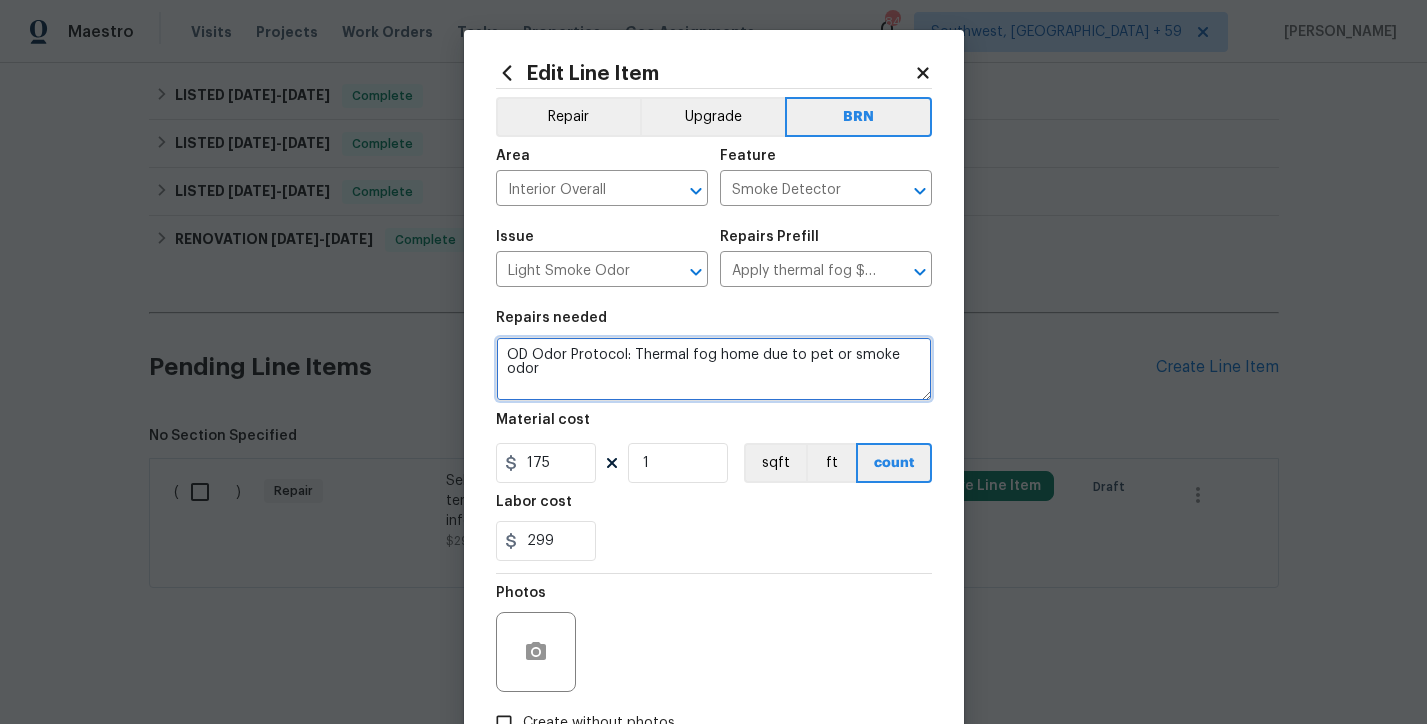 paste on "Seller to have pest control contractor perform termite treatment, and provide 1-year re-treat bond information to Buyer." 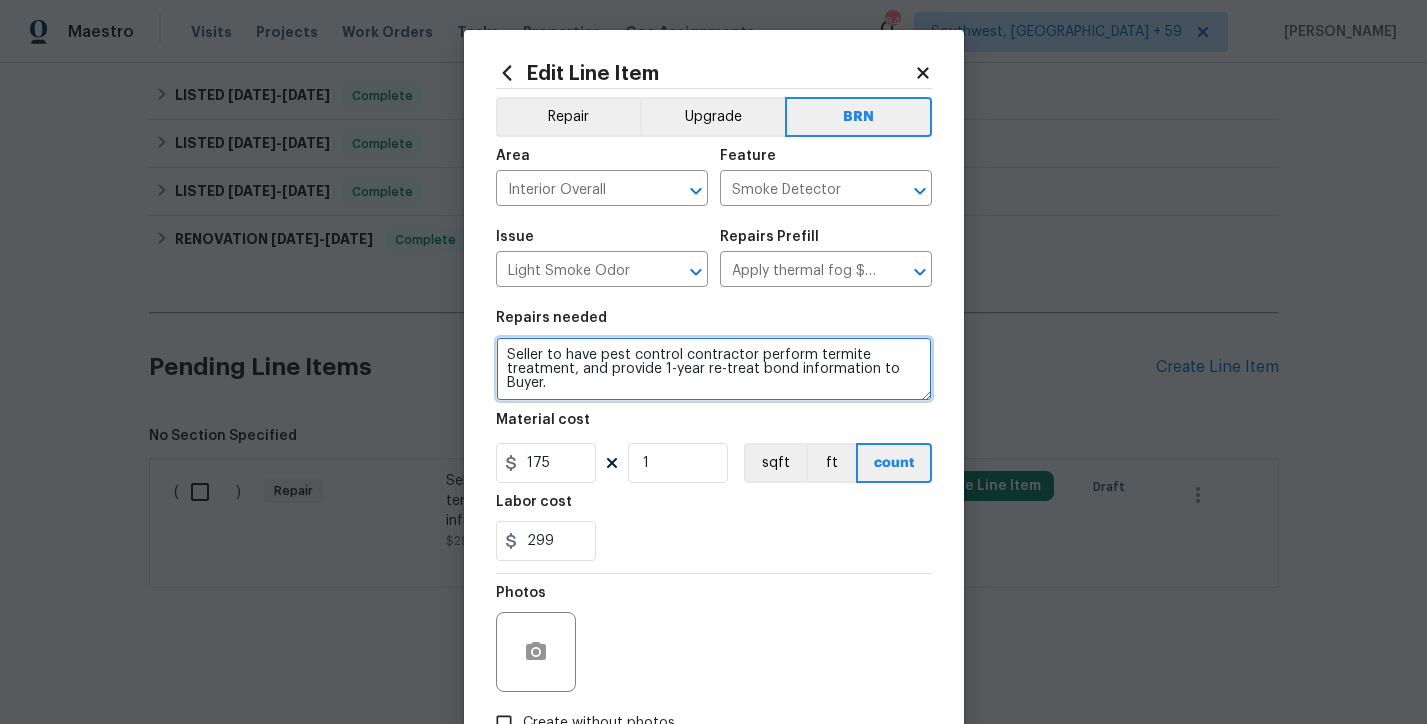 type on "Seller to have pest control contractor perform termite treatment, and provide 1-year re-treat bond information to Buyer." 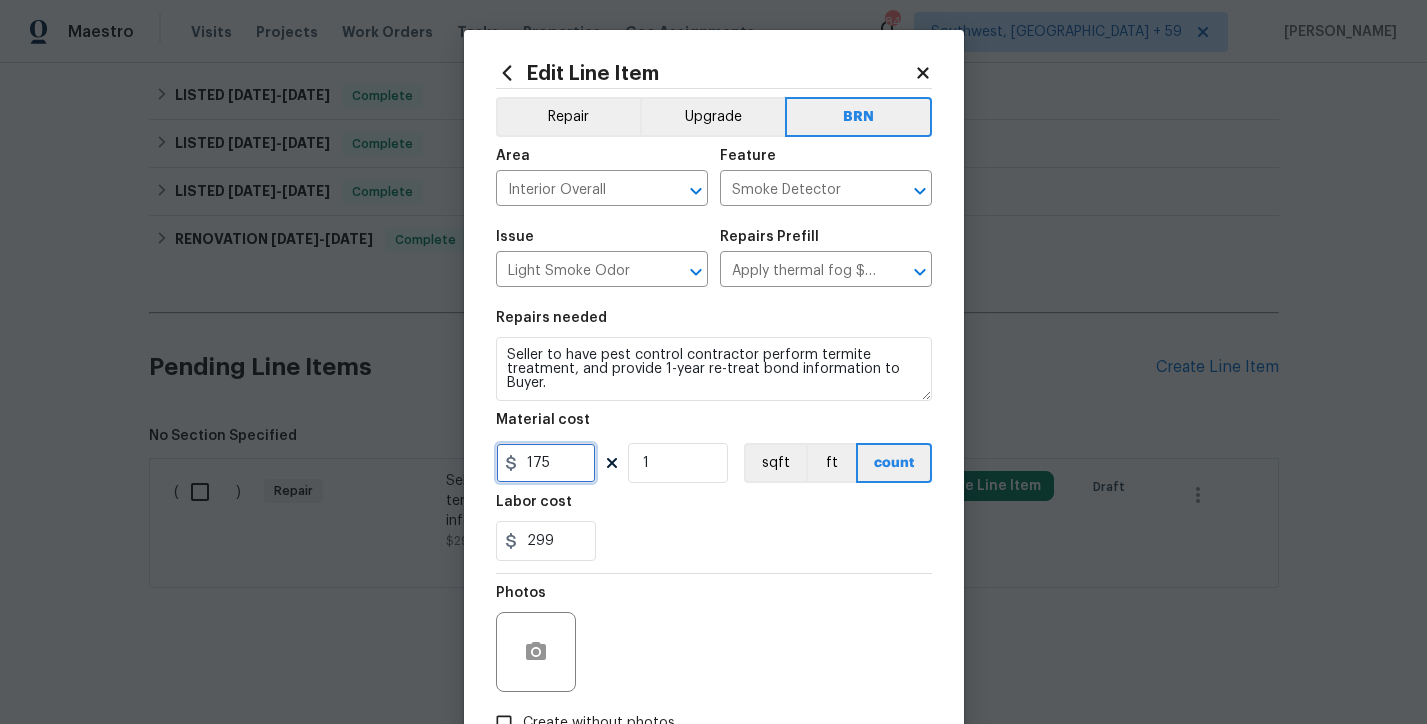 click on "175" at bounding box center (546, 463) 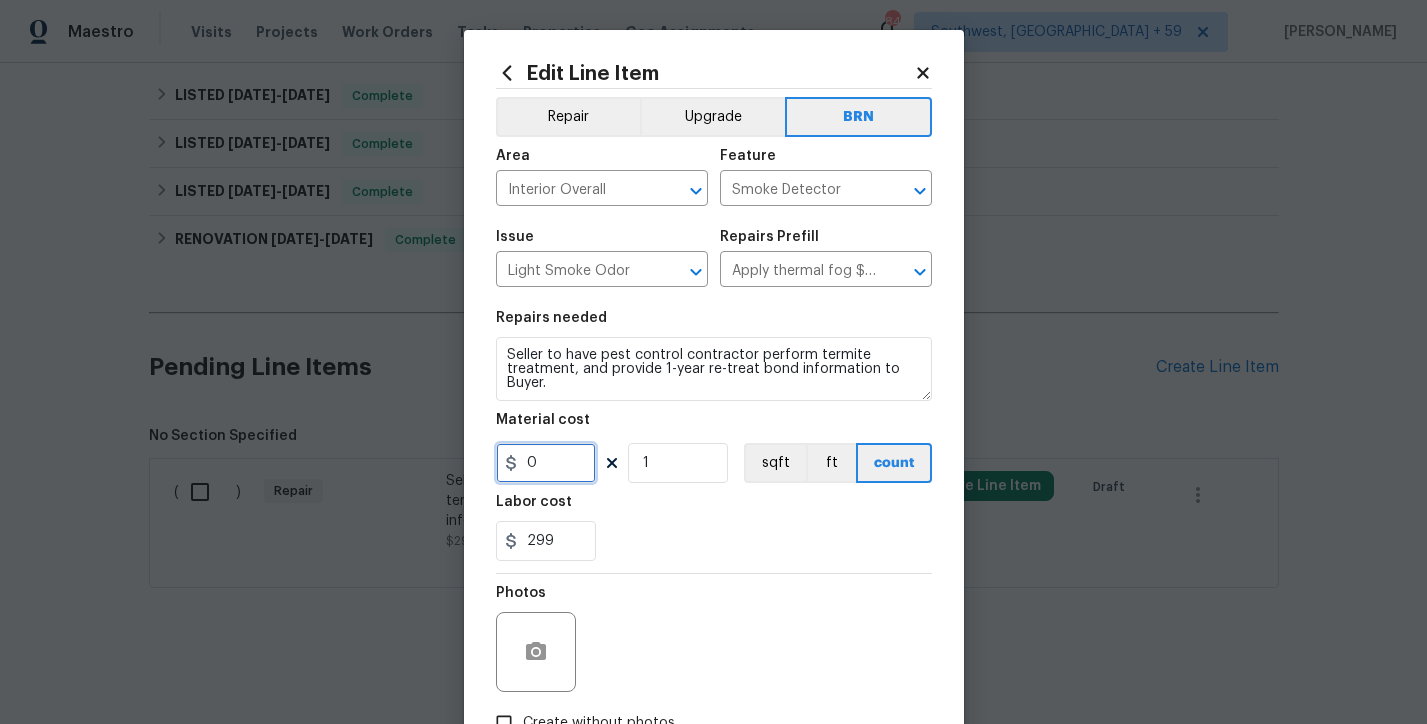 type on "0" 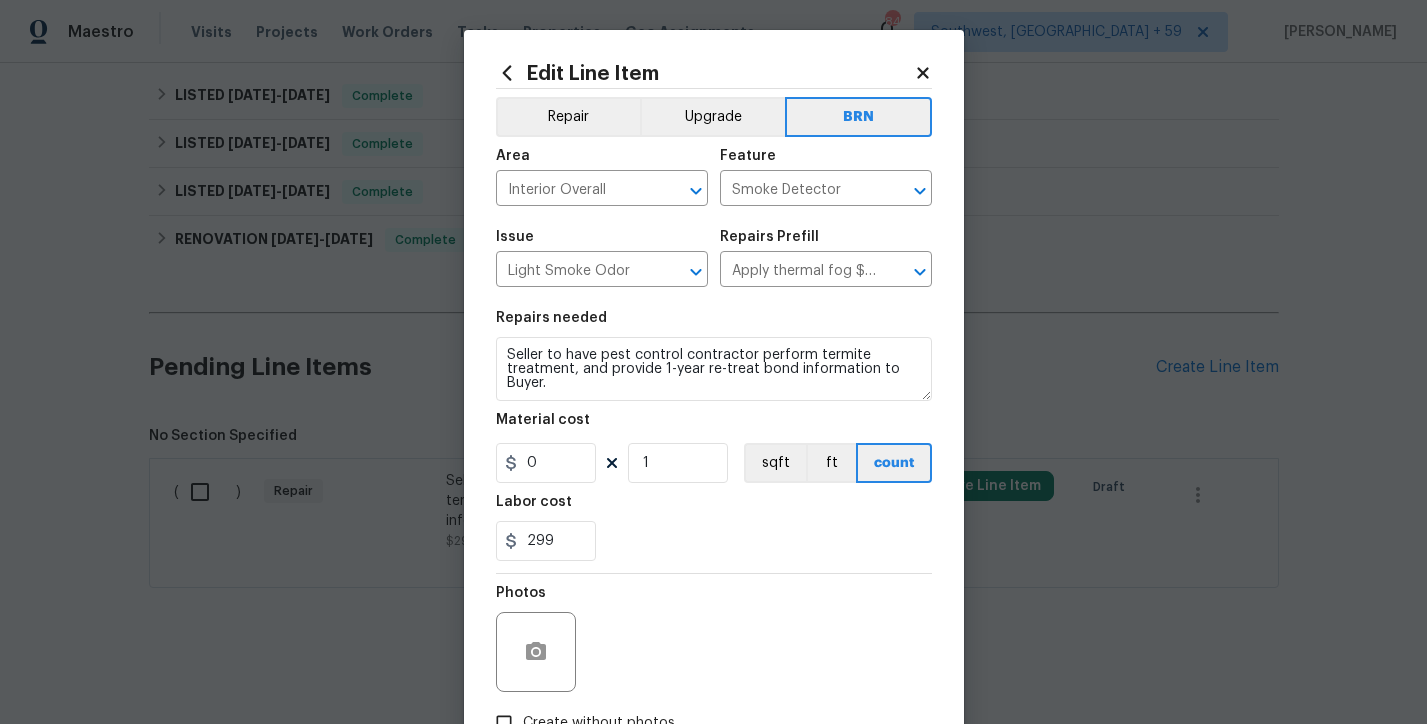 click on "Labor cost" at bounding box center (714, 508) 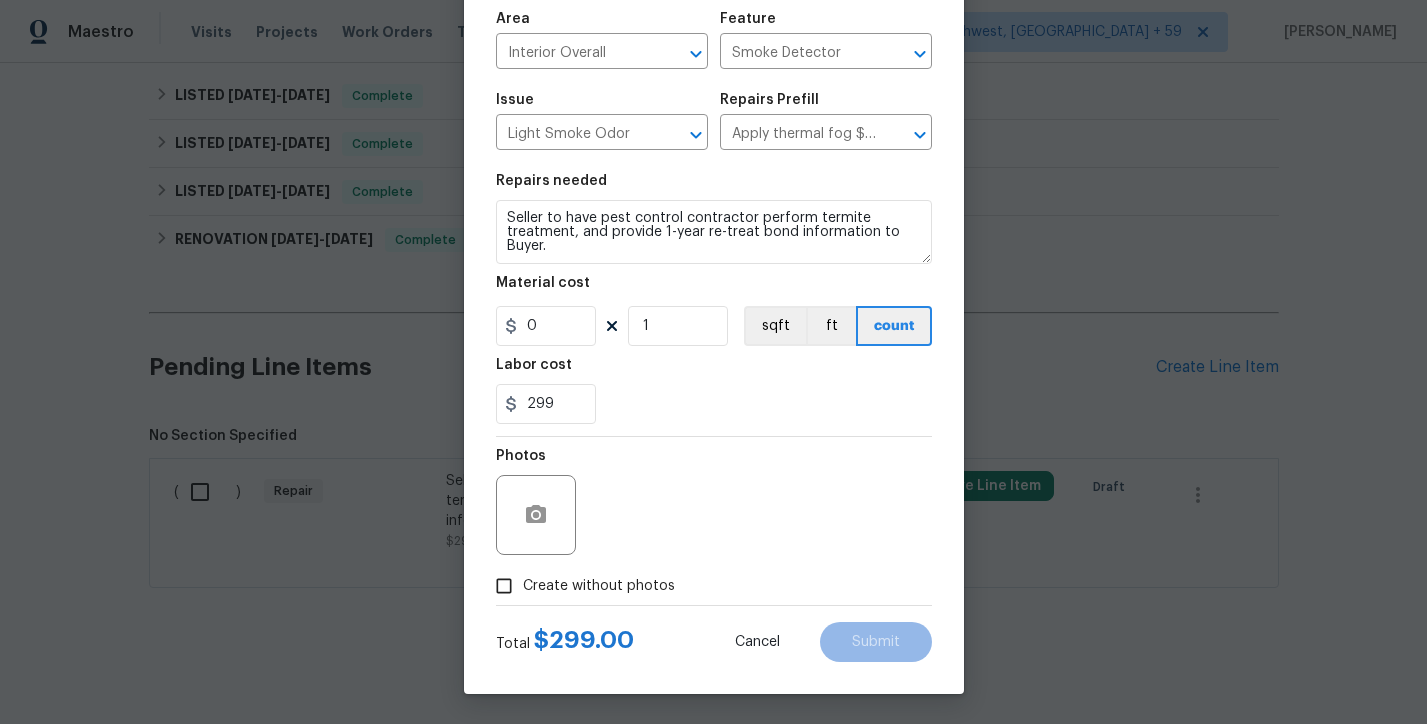 click on "Create without photos" at bounding box center [599, 586] 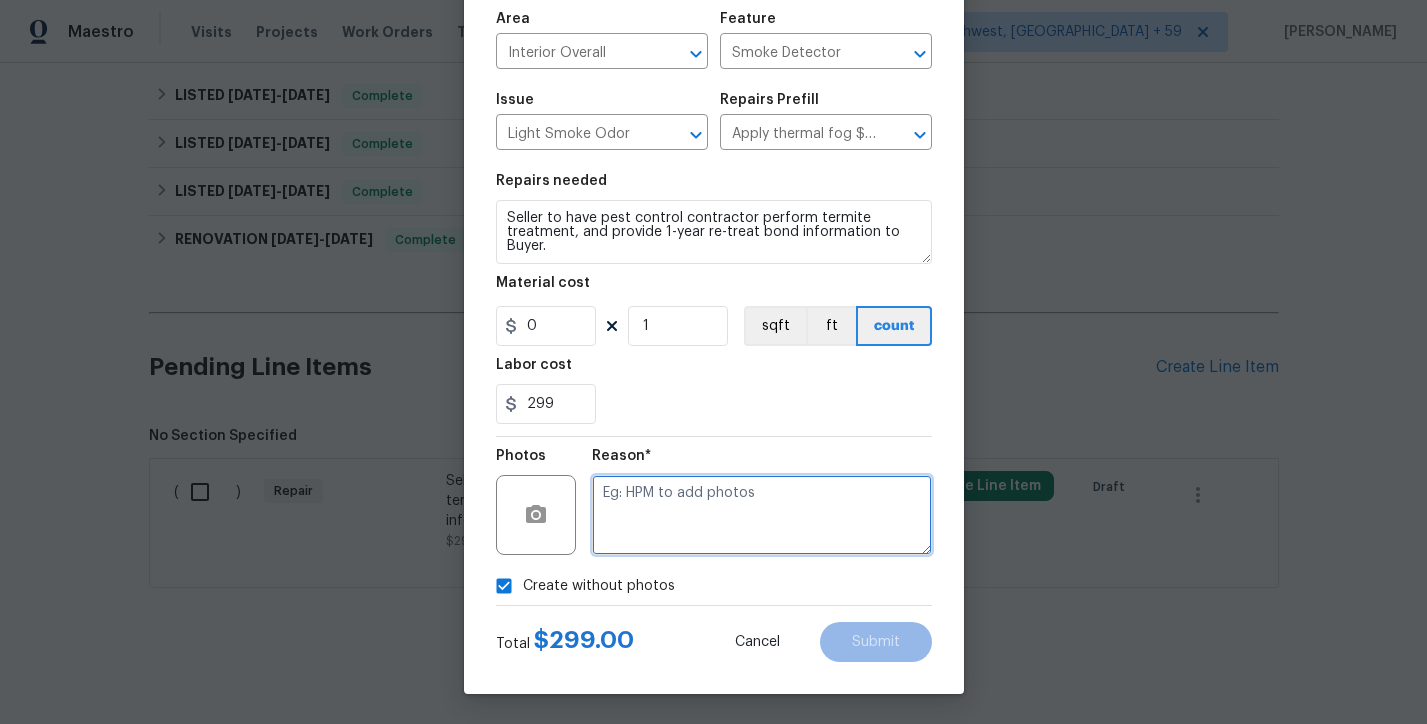 click at bounding box center [762, 515] 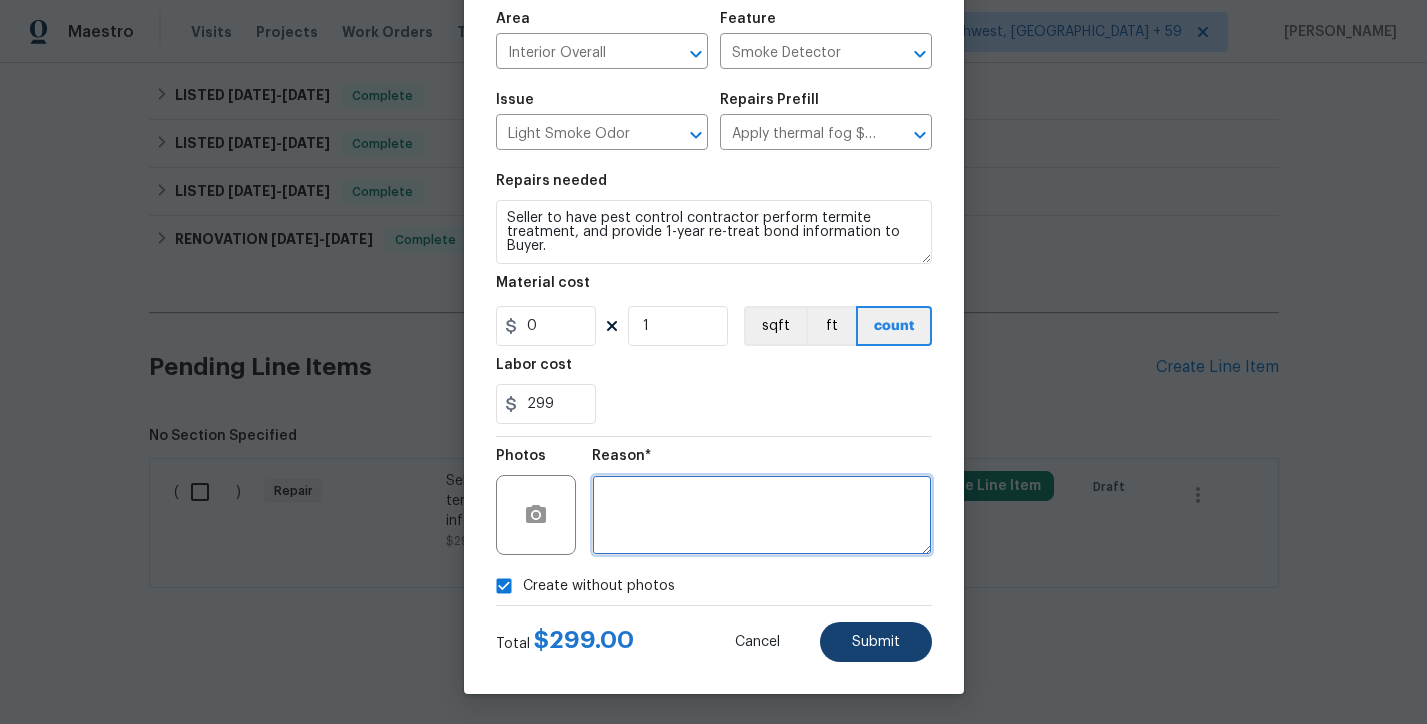 type 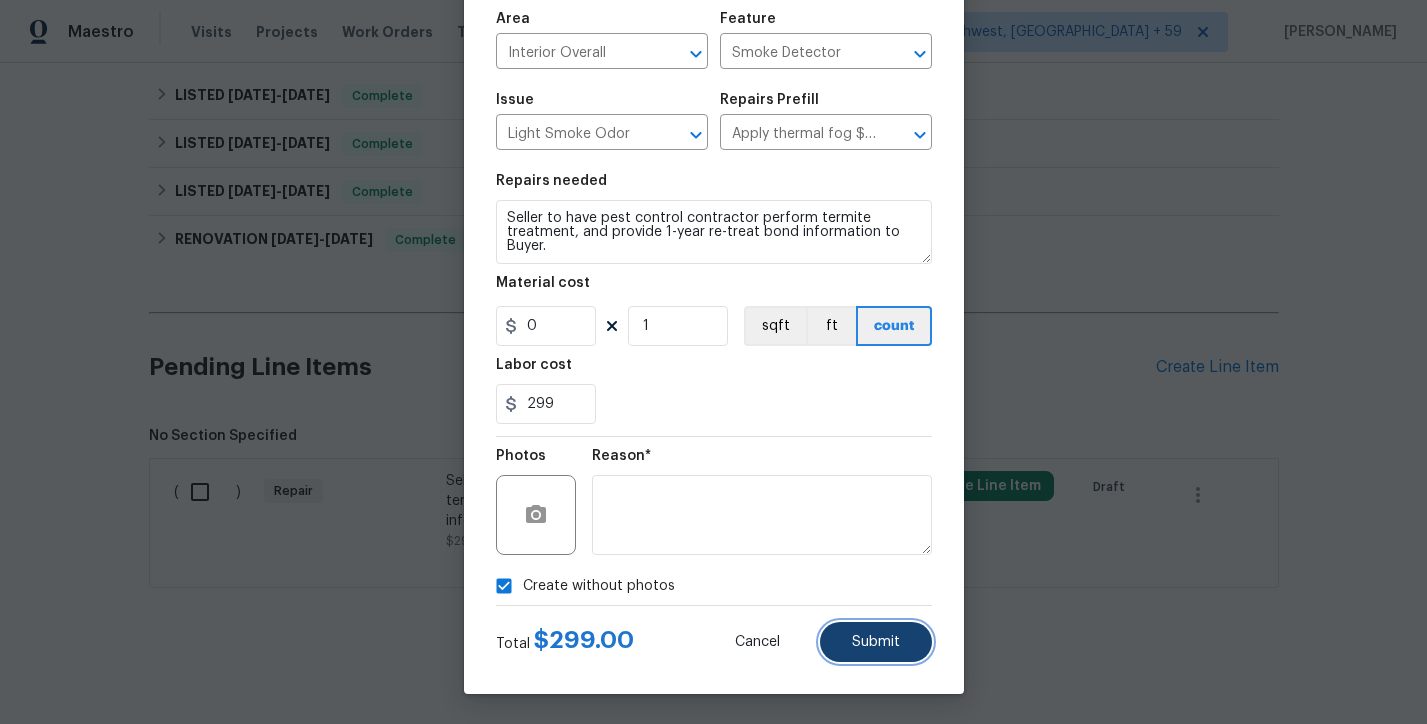 click on "Submit" at bounding box center (876, 642) 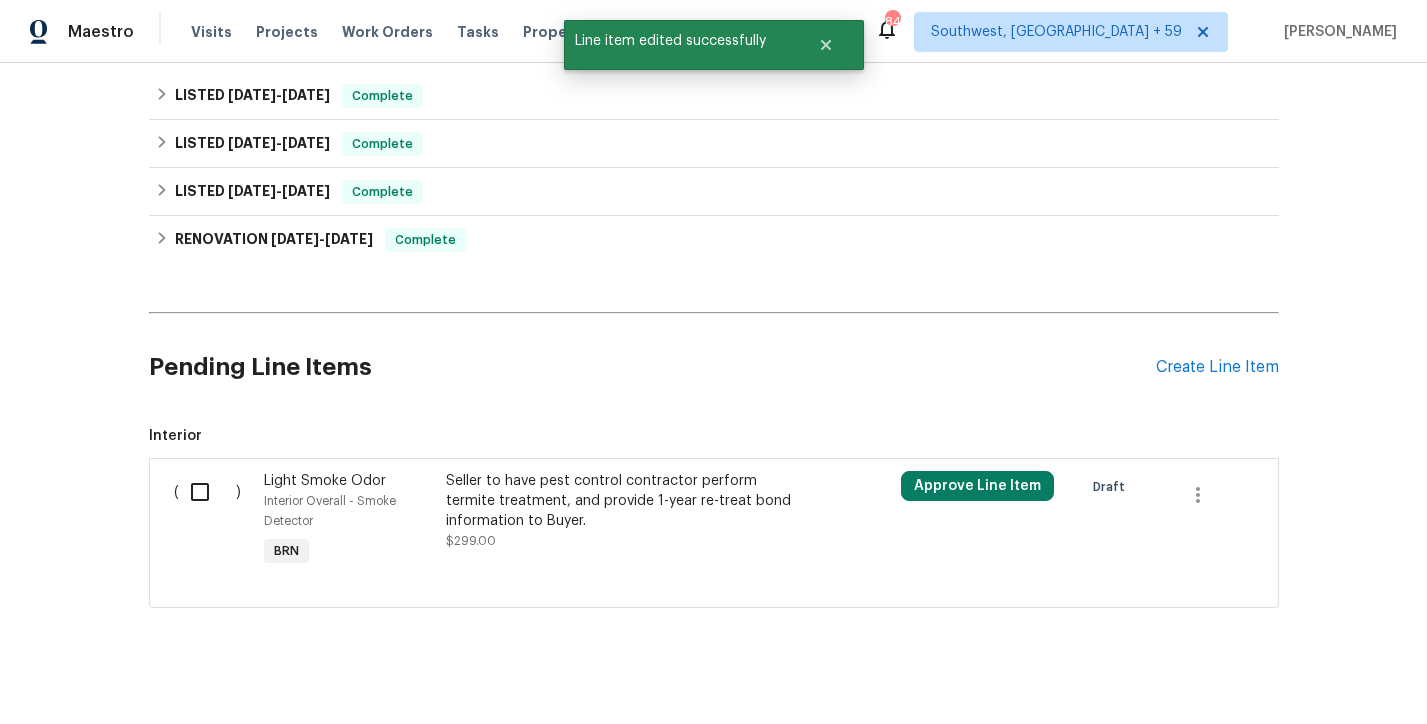 click at bounding box center [207, 492] 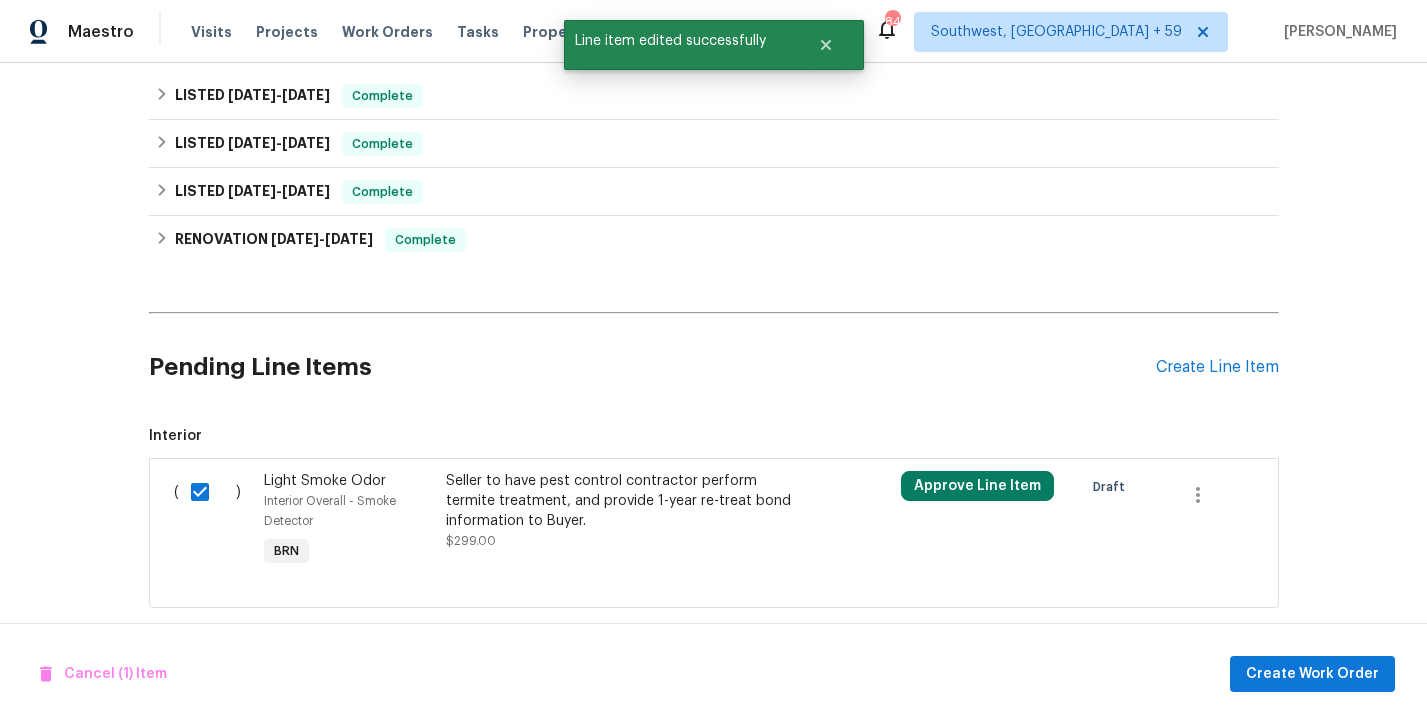 click on "Cancel (1) Item Create Work Order" at bounding box center [713, 674] 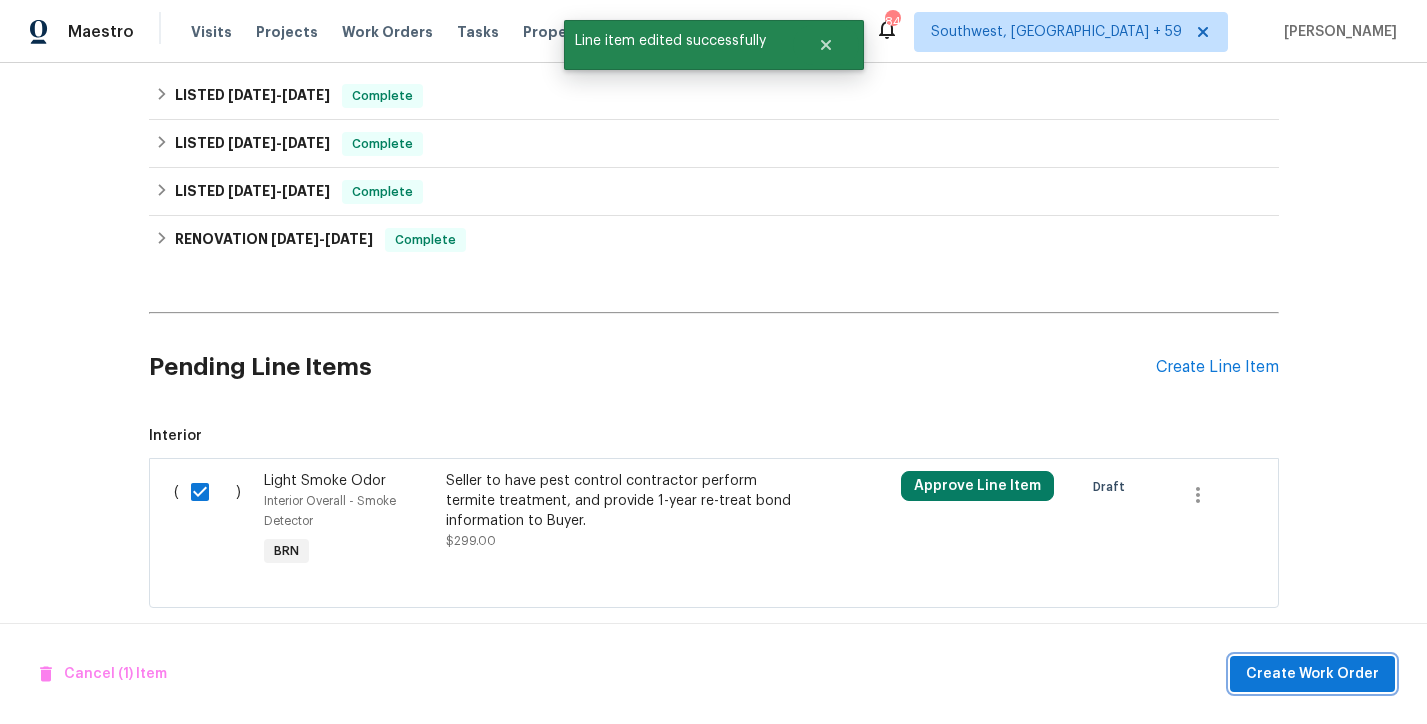click on "Create Work Order" at bounding box center (1312, 674) 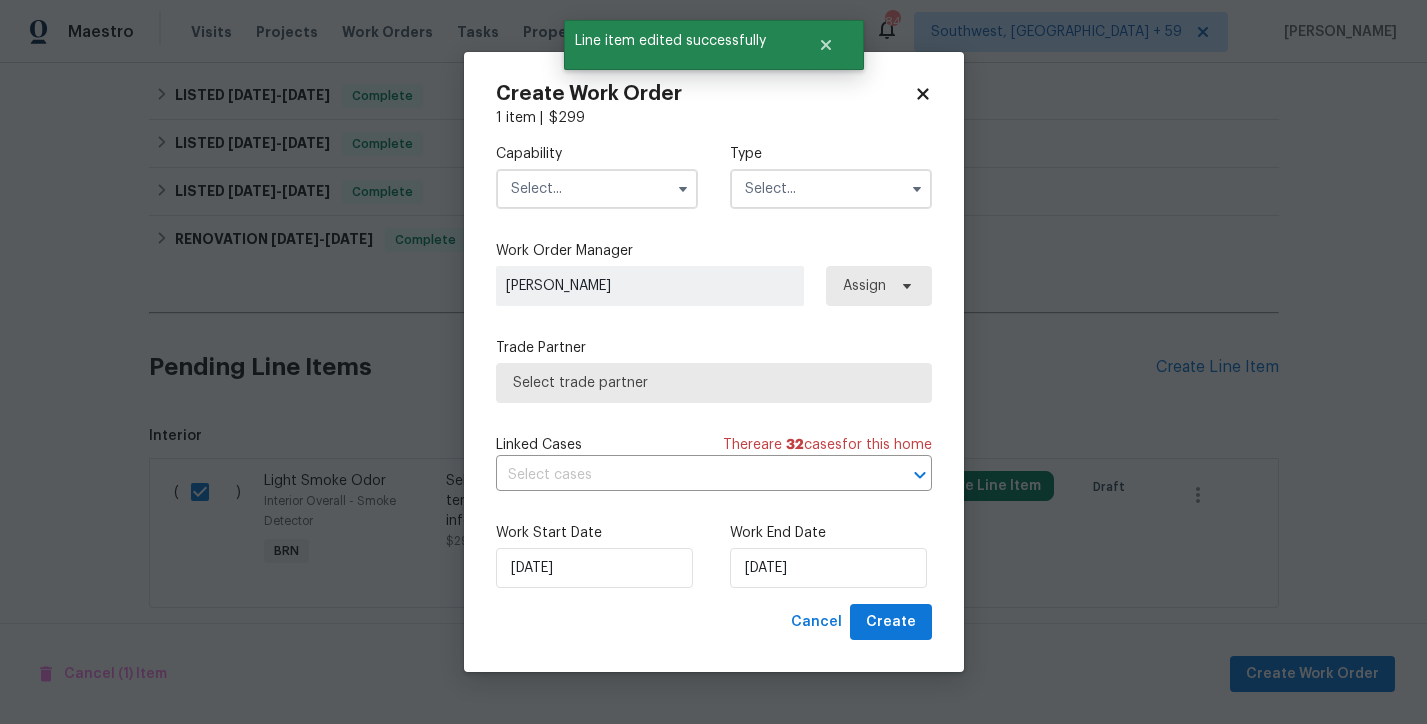 click at bounding box center (831, 189) 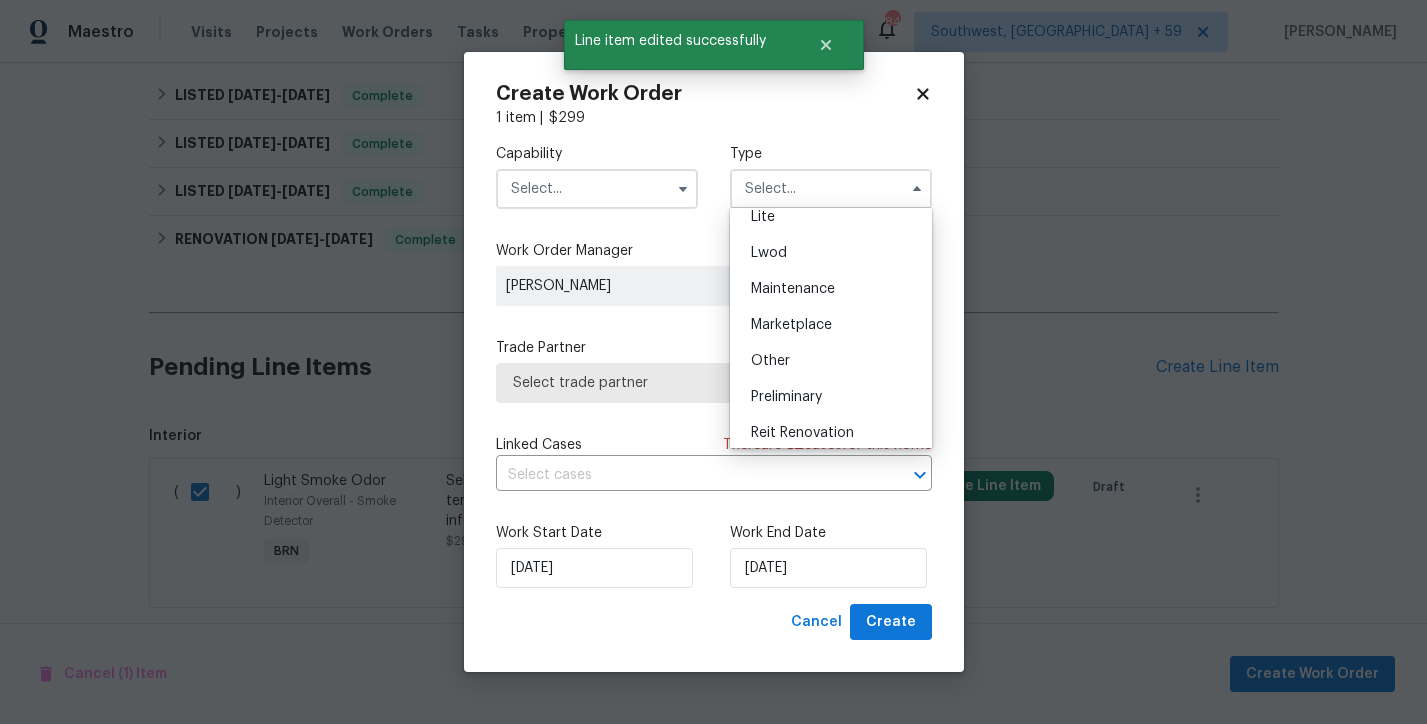scroll, scrollTop: 454, scrollLeft: 0, axis: vertical 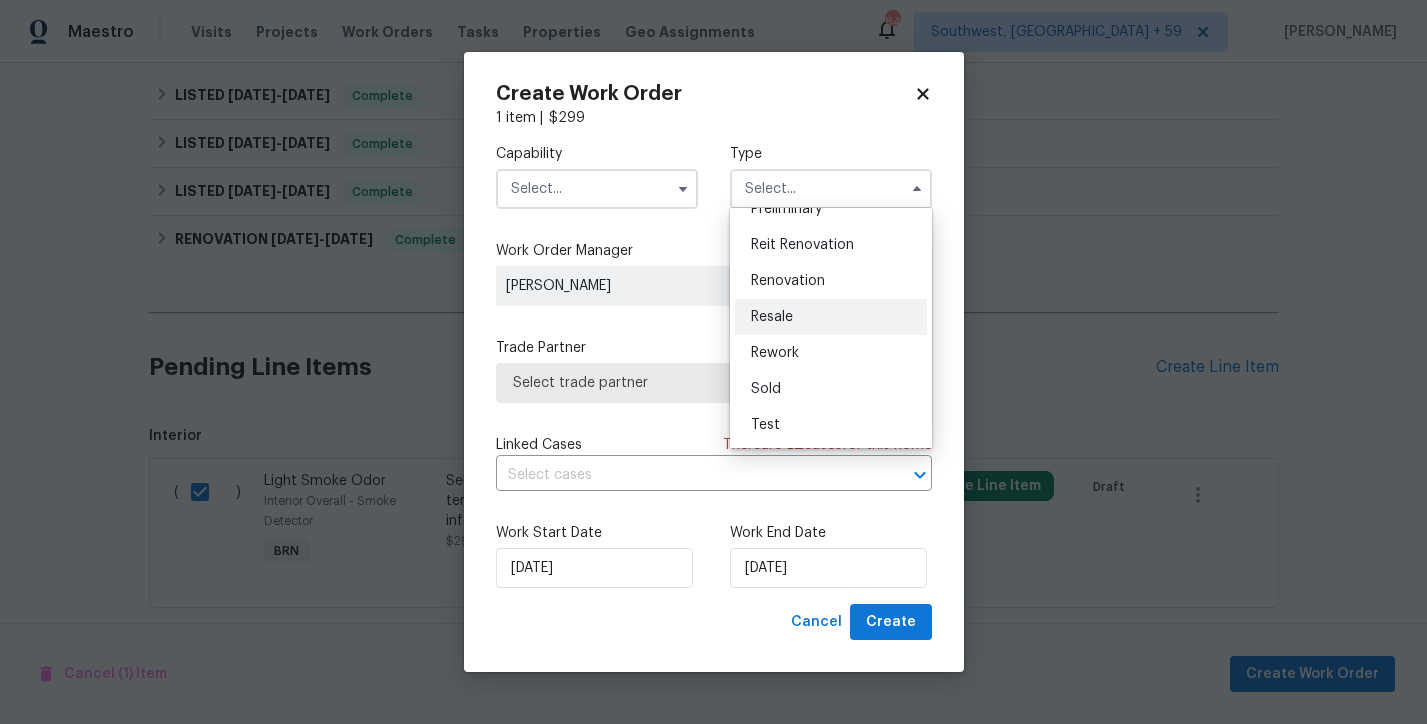 click on "Resale" at bounding box center [772, 317] 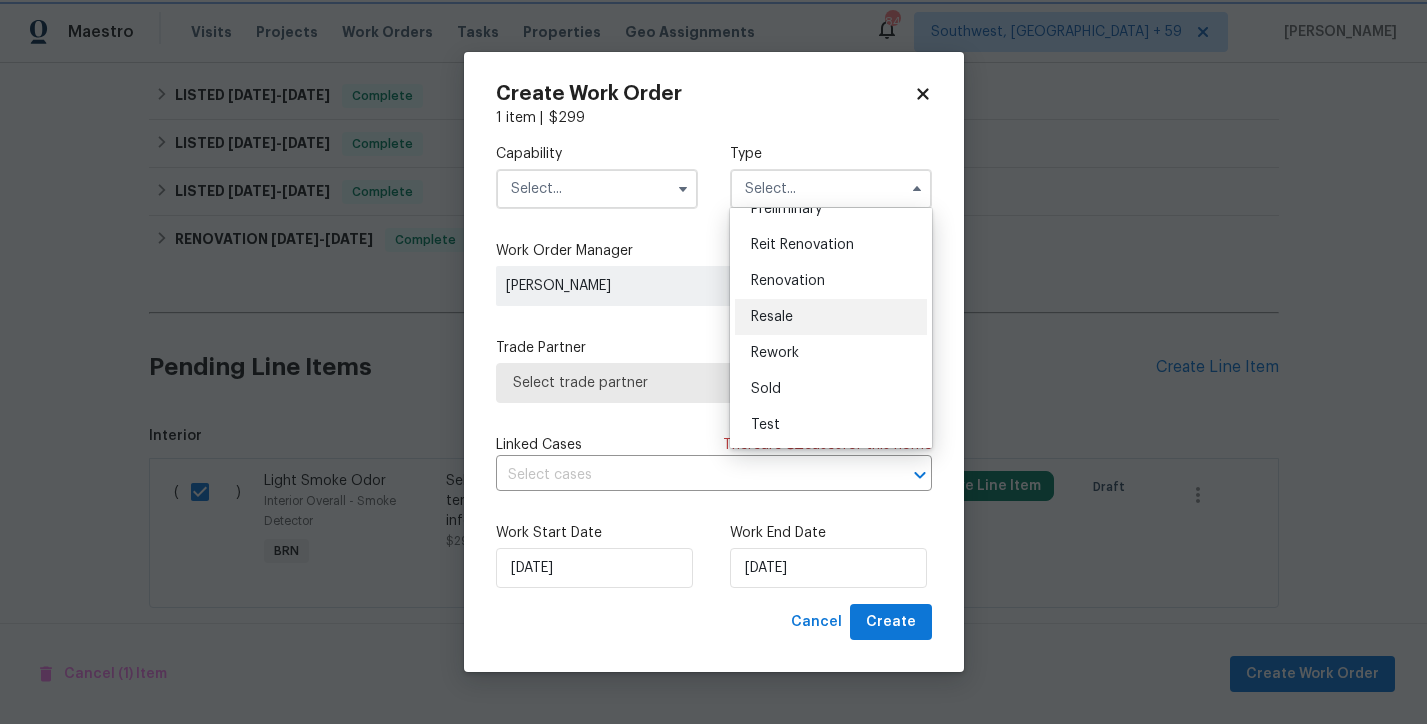type on "Resale" 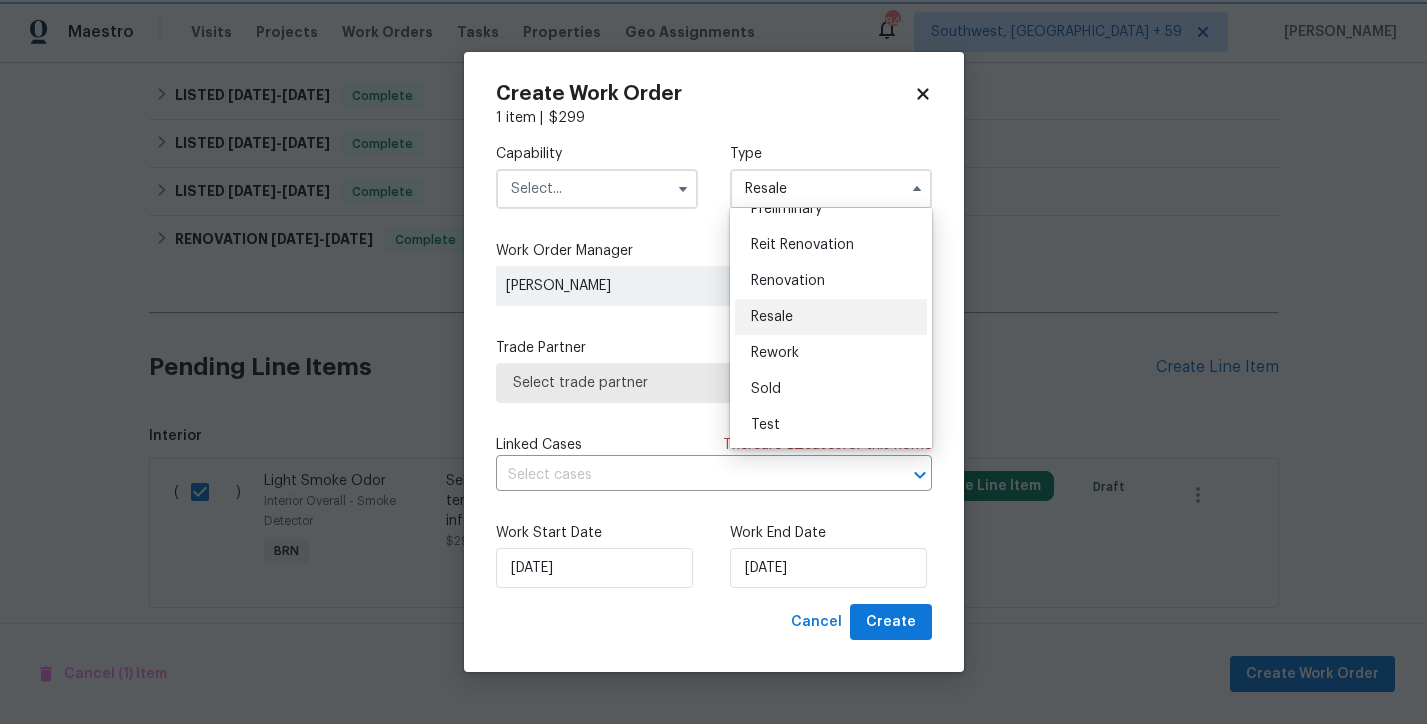 scroll, scrollTop: 0, scrollLeft: 0, axis: both 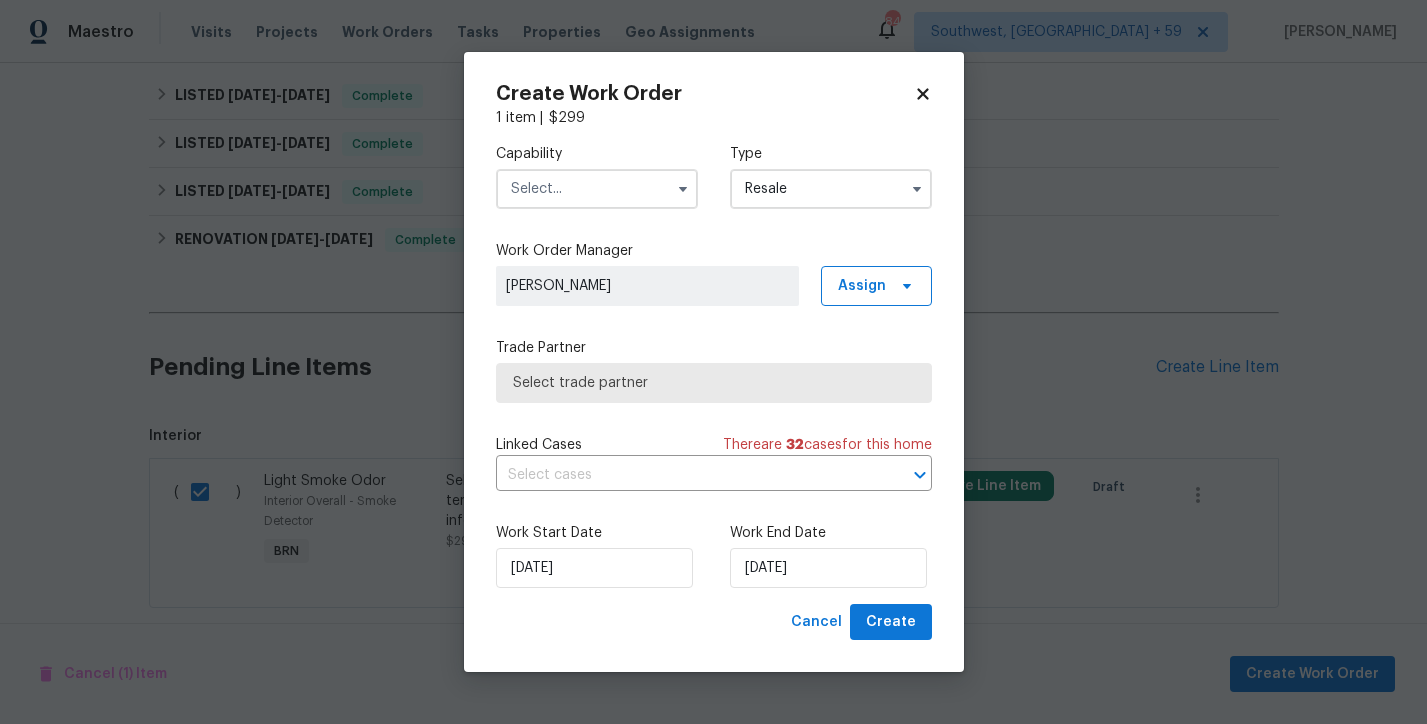 click at bounding box center (597, 189) 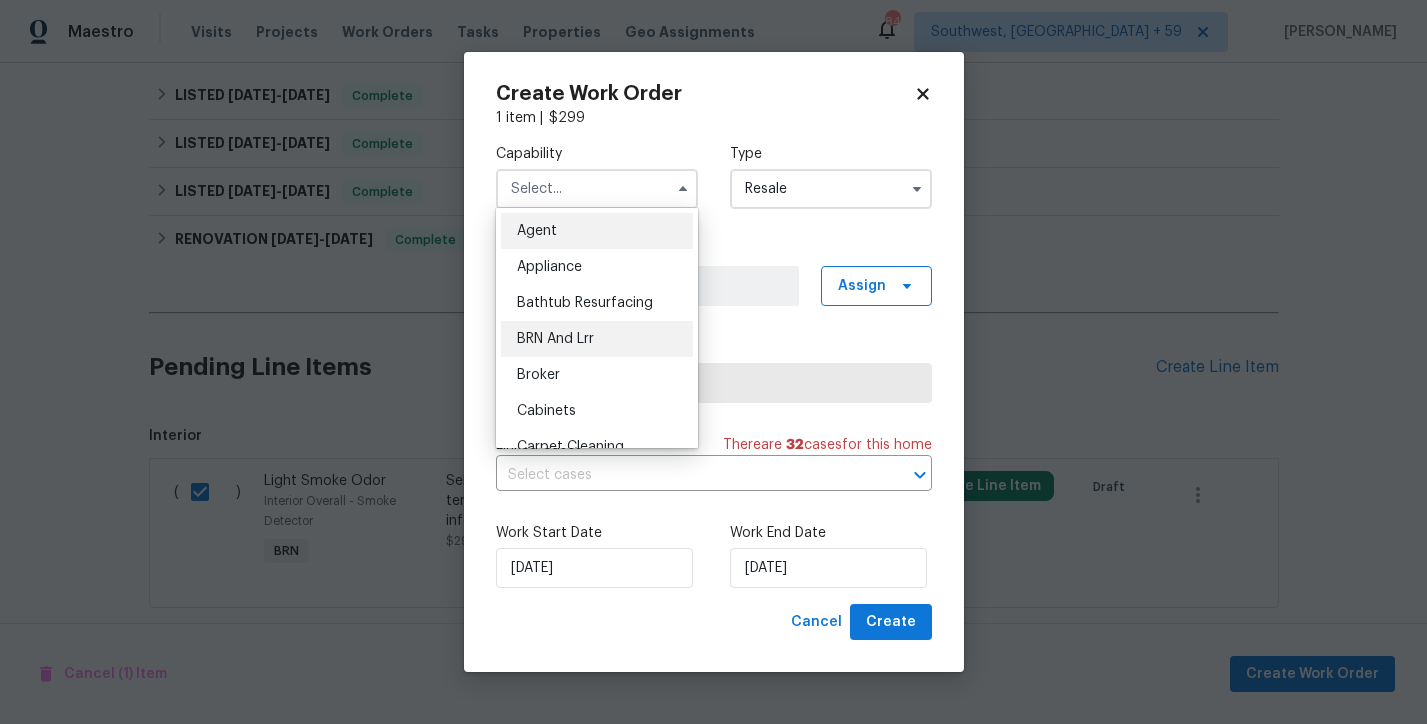 click on "BRN And Lrr" at bounding box center [597, 339] 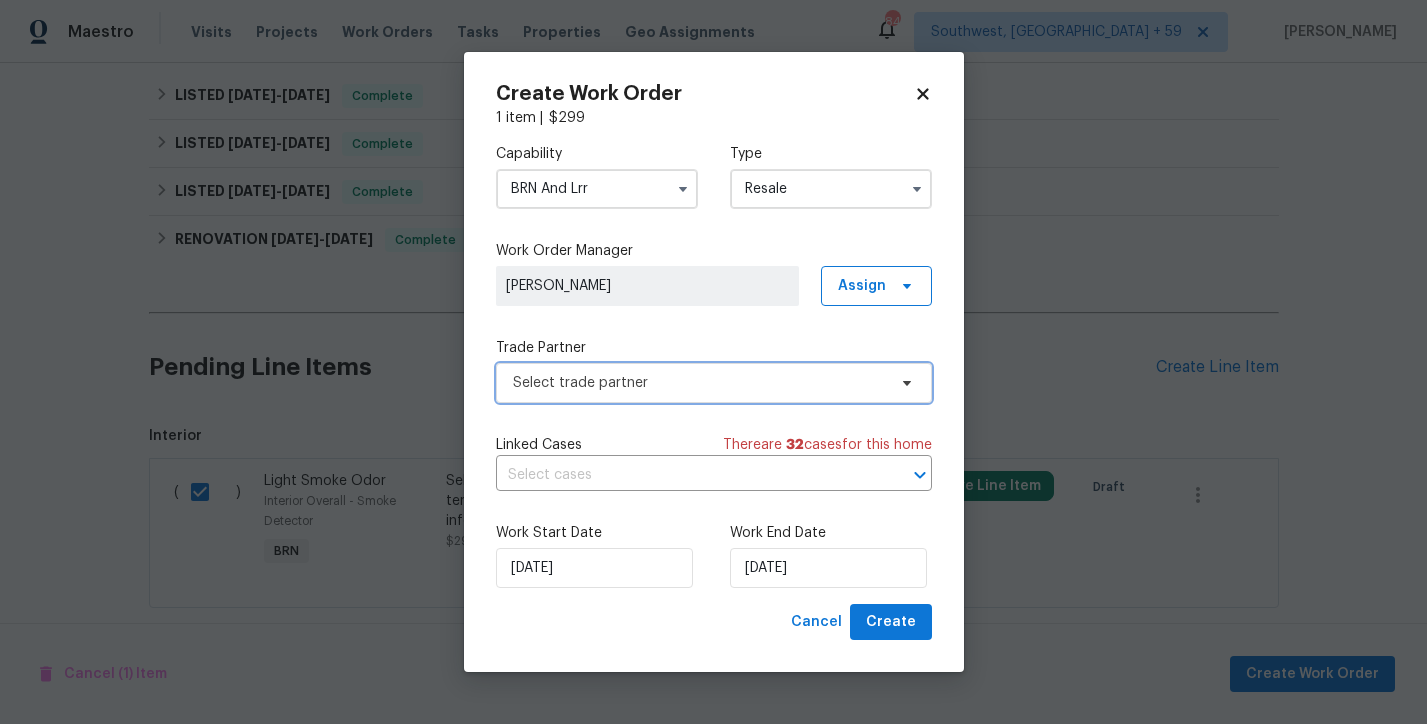 click on "Select trade partner" at bounding box center (714, 383) 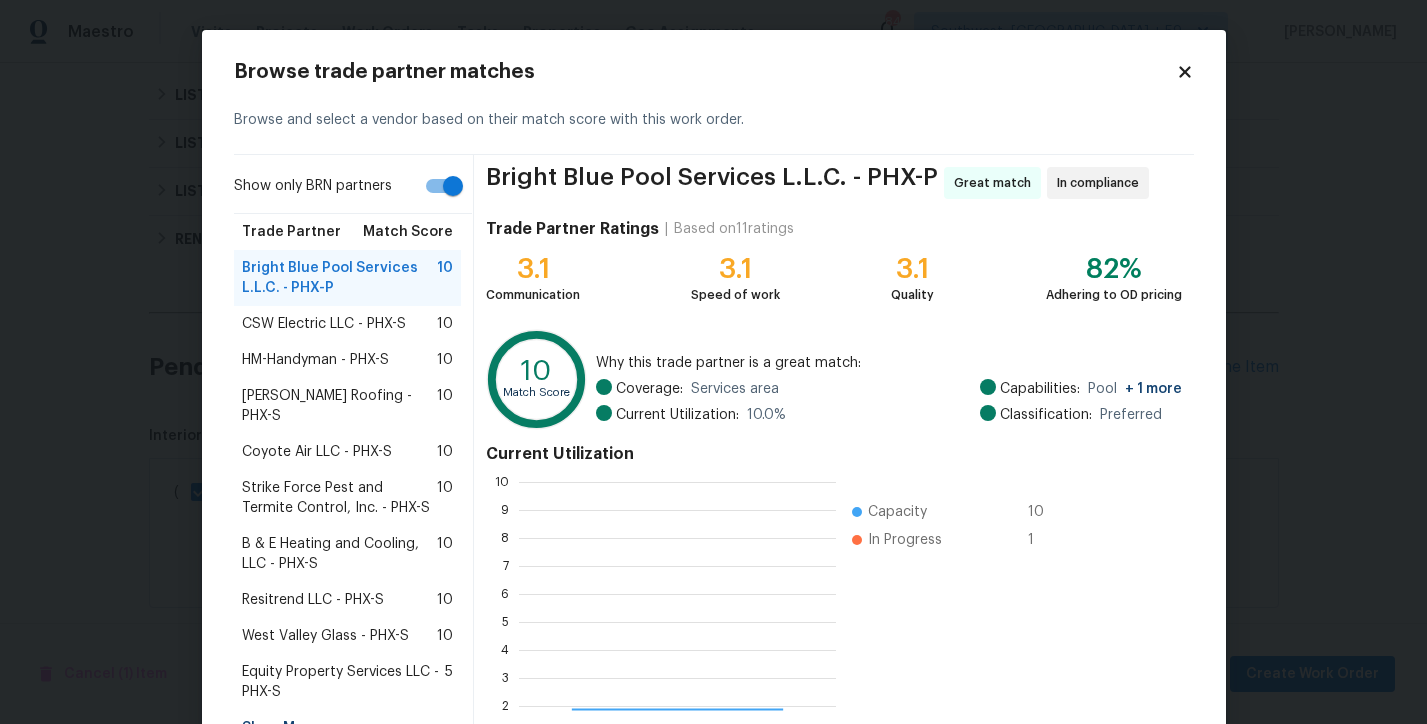 scroll, scrollTop: 2, scrollLeft: 2, axis: both 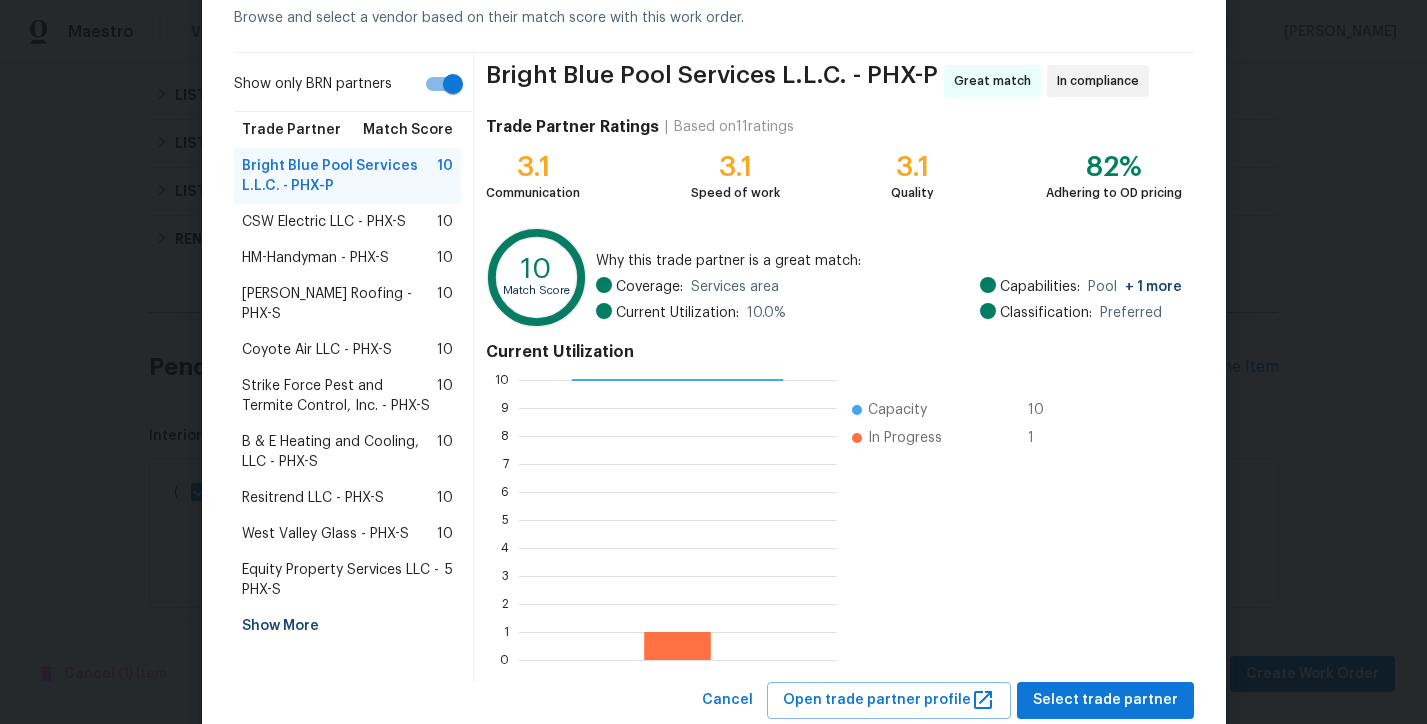 click on "Show More" at bounding box center (348, 626) 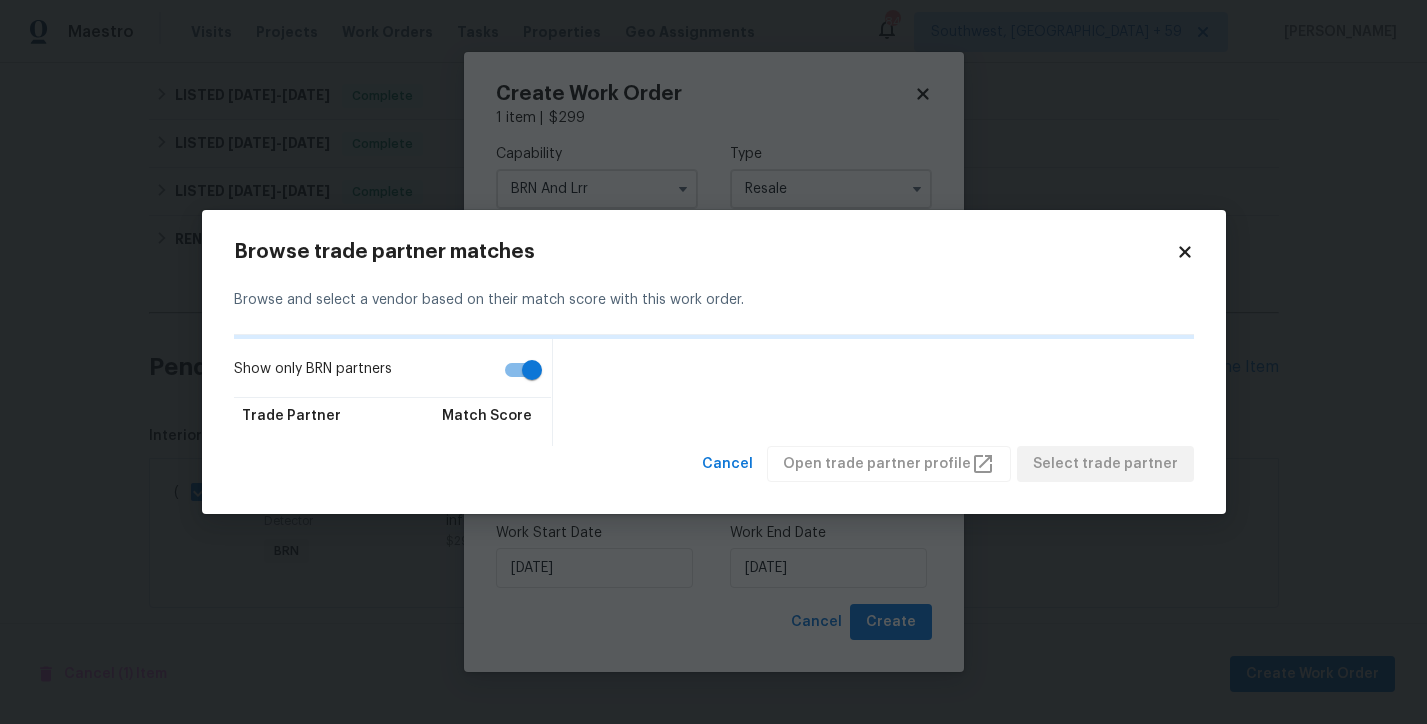 scroll, scrollTop: 0, scrollLeft: 0, axis: both 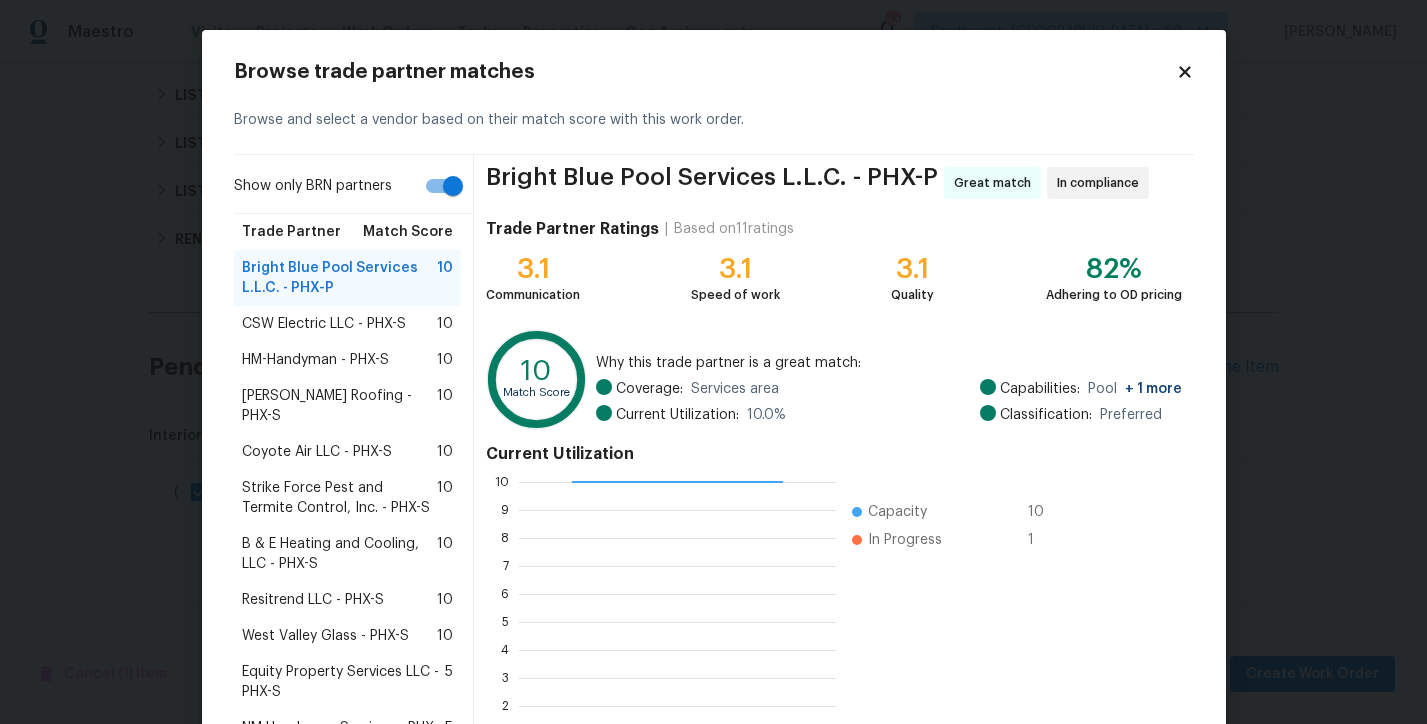 click 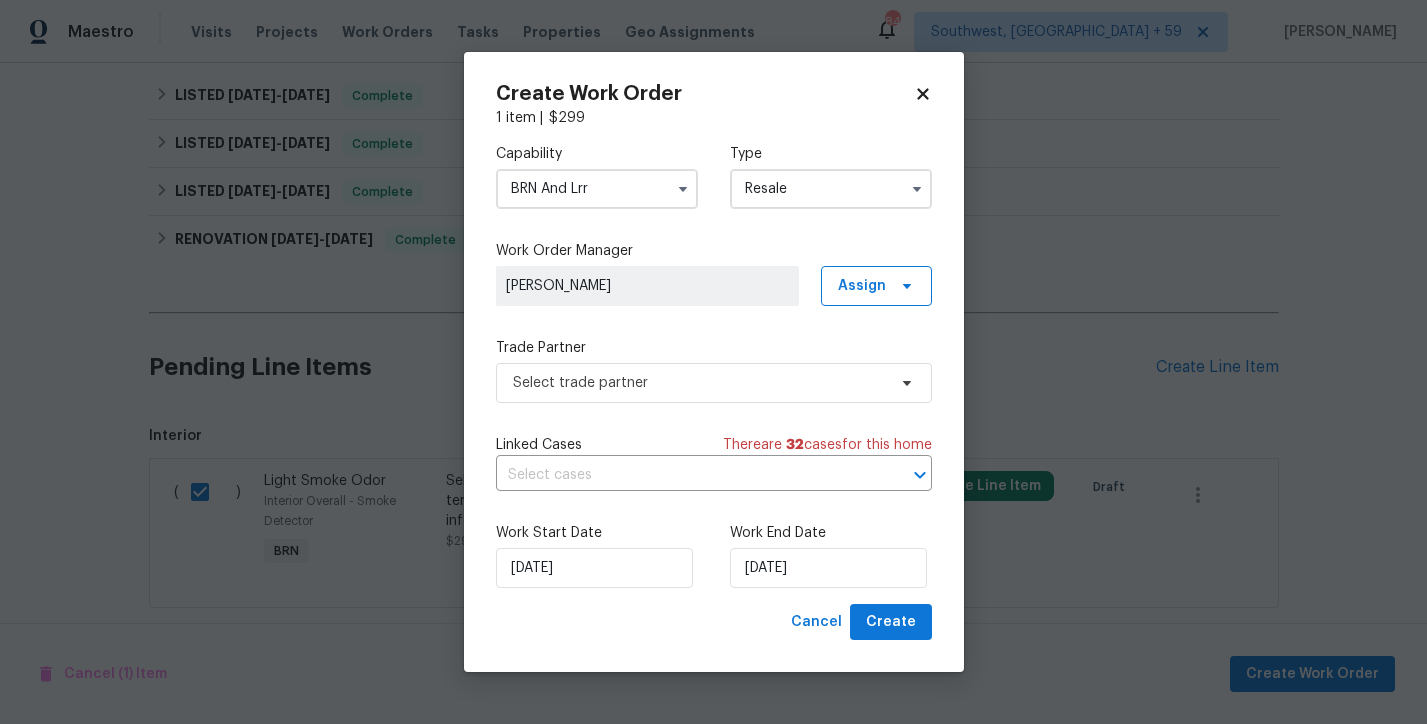 click on "BRN And Lrr" at bounding box center [597, 189] 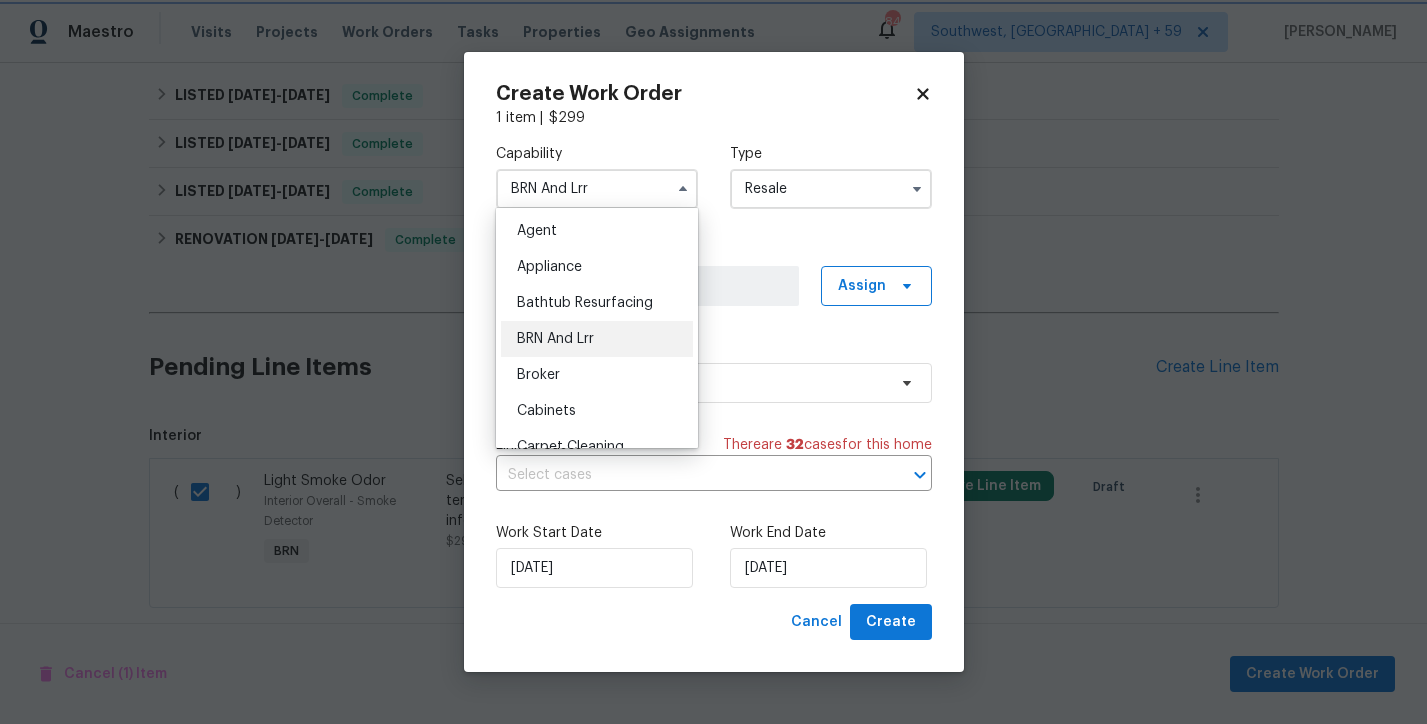 click on "Capability   BRN And Lrr Agent Appliance Bathtub Resurfacing BRN And Lrr Broker Cabinets Carpet Cleaning Chimney Cleaning Cleaning Maintenance Concrete Flatwork Countertop Countertop Resurfacing Crawl Space Data Labeling Day One Walk Dispatch Electrical Engineering Fencing Fireplace Flooring Floor Refinishing Foundation Garage Door Gas Line Service General Contractor General Inspector Glass Window Gutters Handyman Hardscape Landscape Home Assessment HVAC Irrigation Junk Removal Landscaping Maintenance Land Surveying Living Area Measurement Locksmith Masonry Mold Remediation Odor Remediation Od Select Oil Tank Services Painting Pests Photography Plumbing Pool Pool Repair Pressure Washing Radon Testing Reno Valuations Restoration Roof Security Septic Sewer Inspections And Repairs Siding Snow Structural Tree Services Valuations Wells Wildlife Type   Resale Work Order Manager   Roushan Kumar Assign Trade Partner   Select trade partner Linked Cases There  are   32  case s  for this home   ​ Work Start Date" at bounding box center [714, 366] 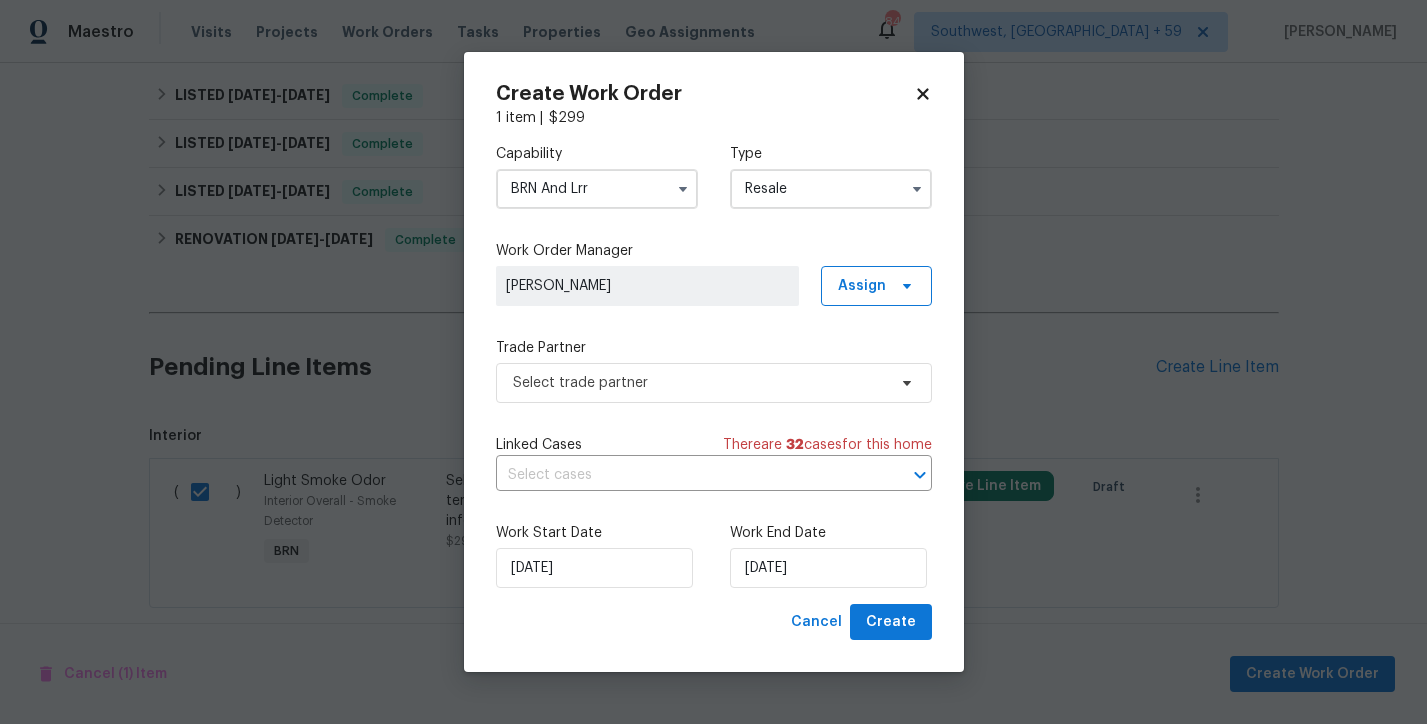 click on "BRN And Lrr" at bounding box center [597, 189] 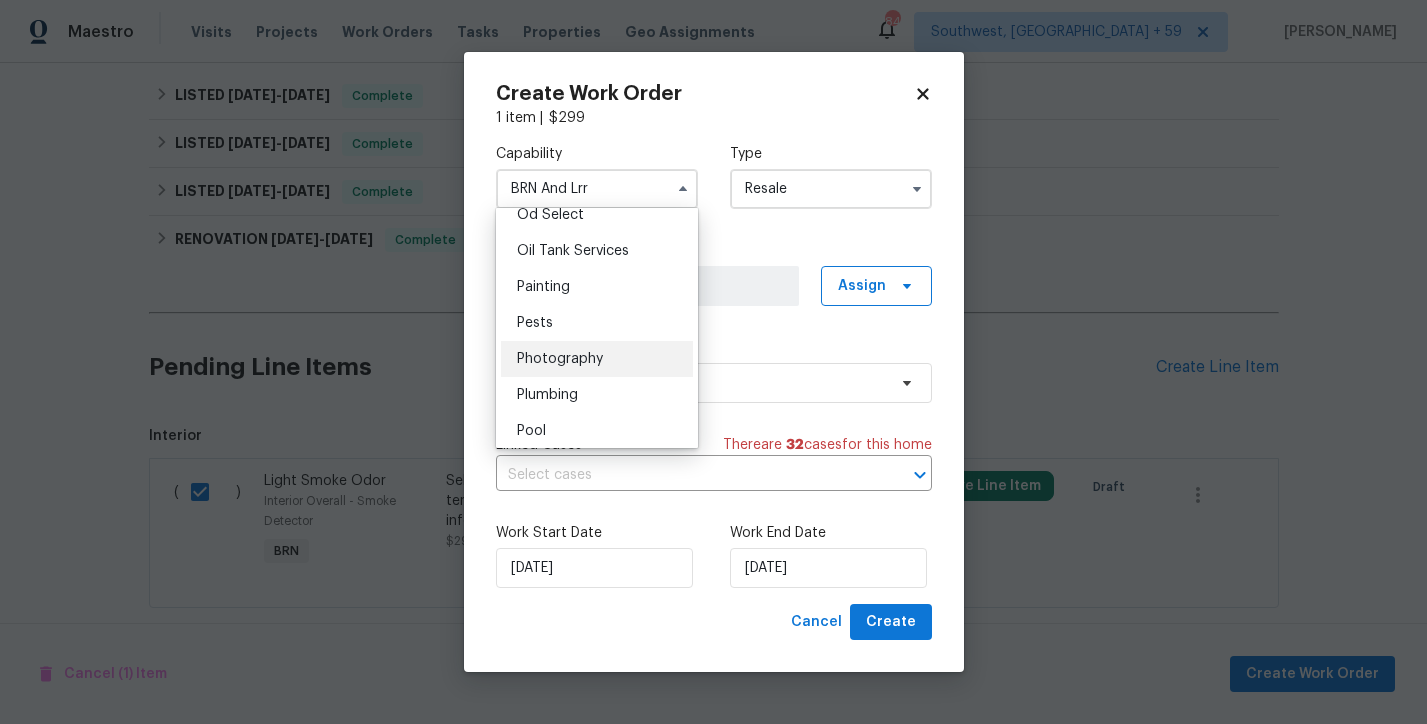 scroll, scrollTop: 1626, scrollLeft: 0, axis: vertical 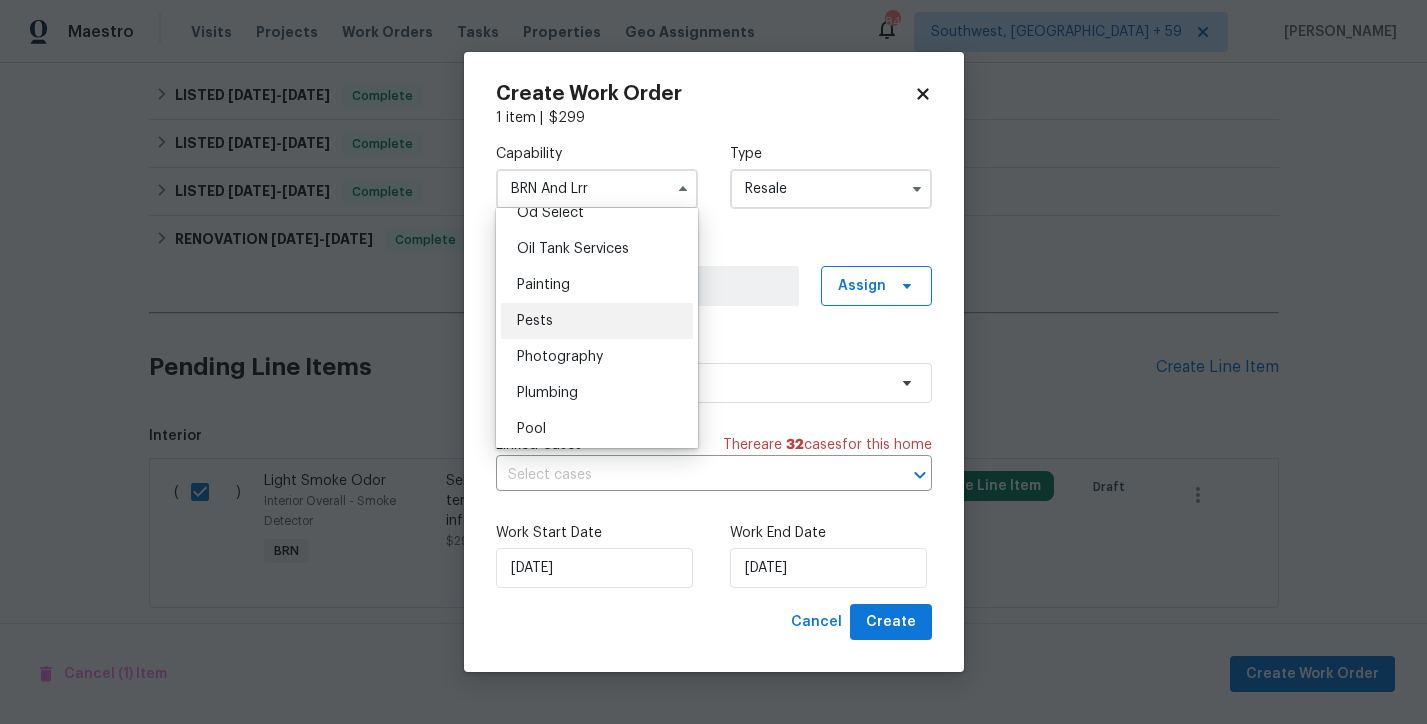 click on "Pests" at bounding box center (597, 321) 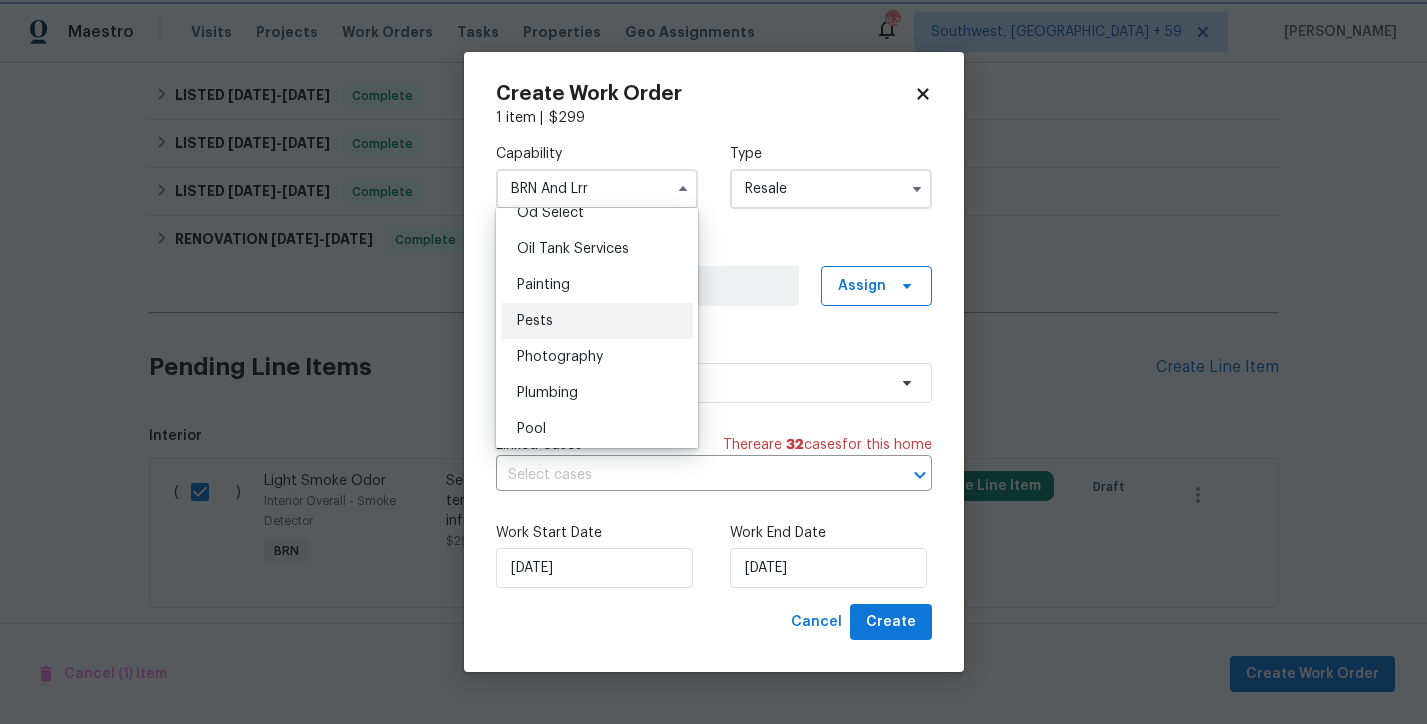 type on "Pests" 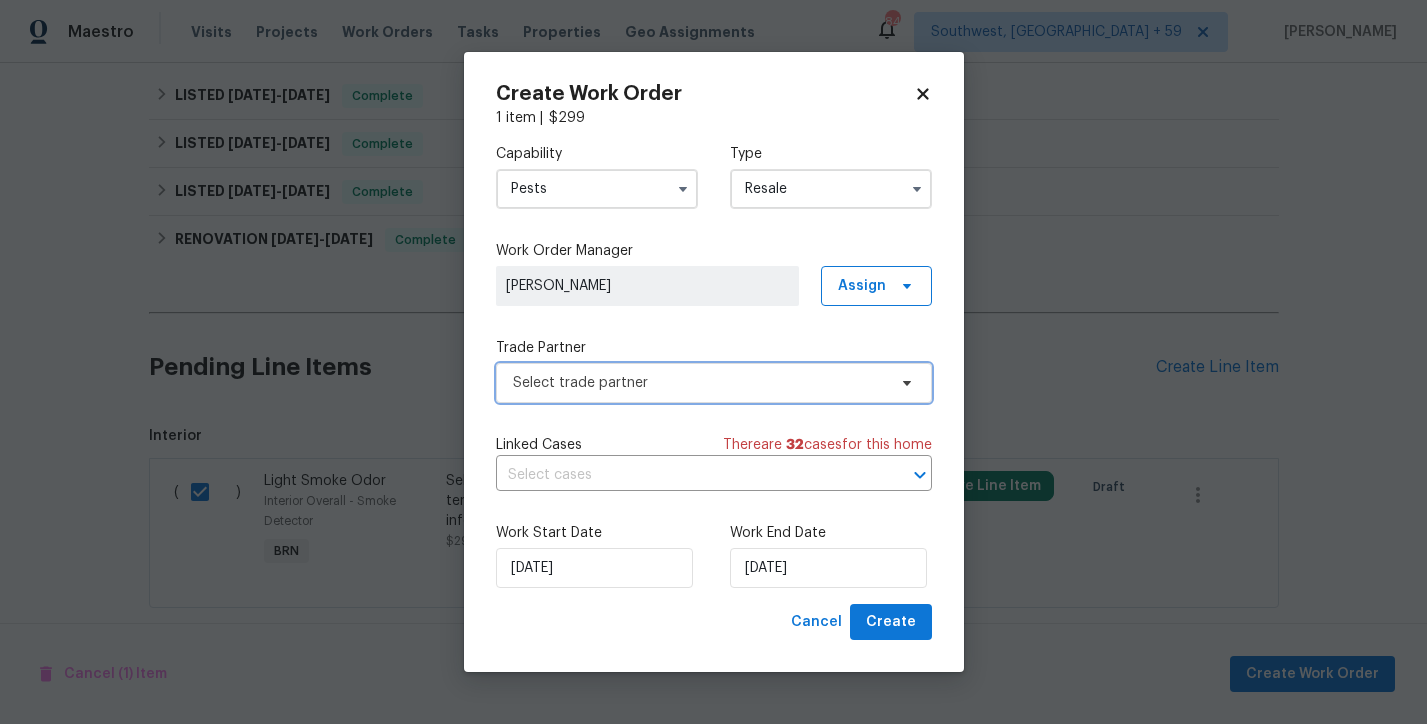 click on "Select trade partner" at bounding box center (714, 383) 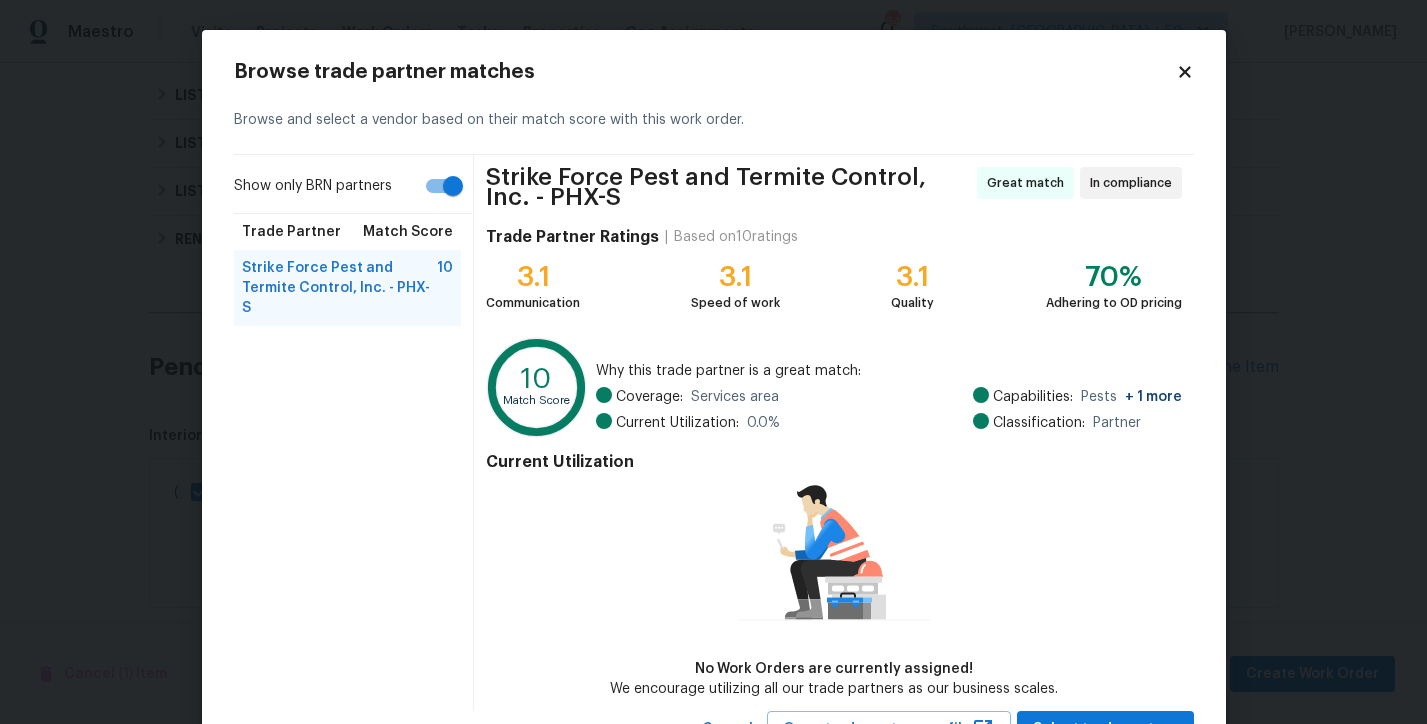 click on "Show only BRN partners" at bounding box center (453, 186) 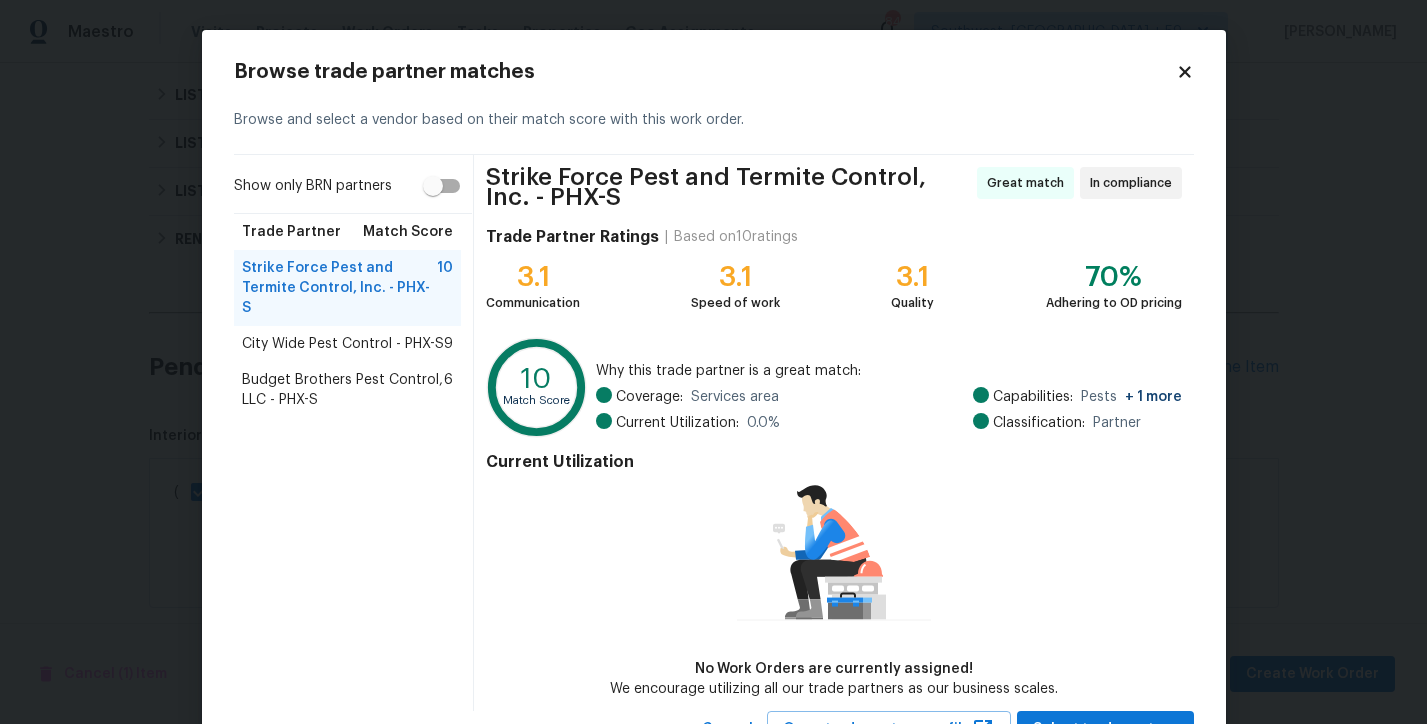 click on "City Wide Pest Control - PHX-S" at bounding box center [343, 344] 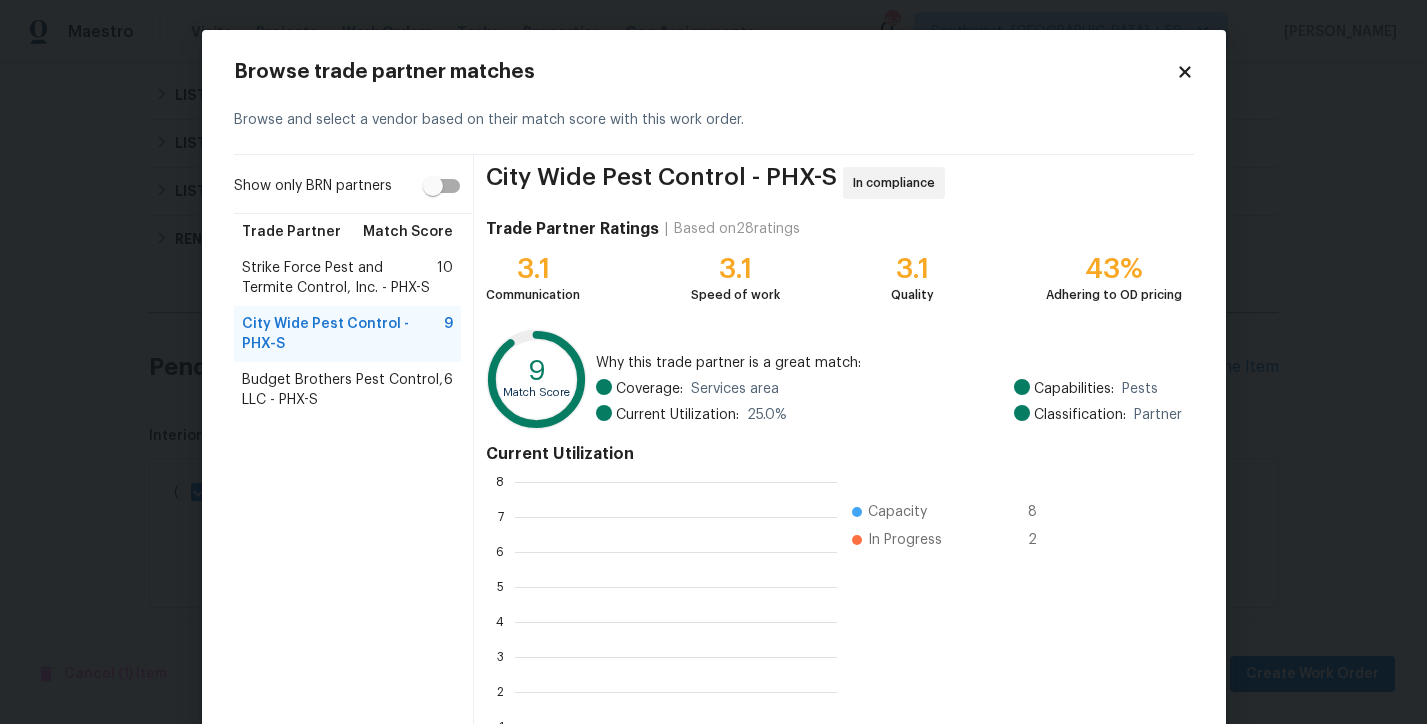 scroll, scrollTop: 2, scrollLeft: 2, axis: both 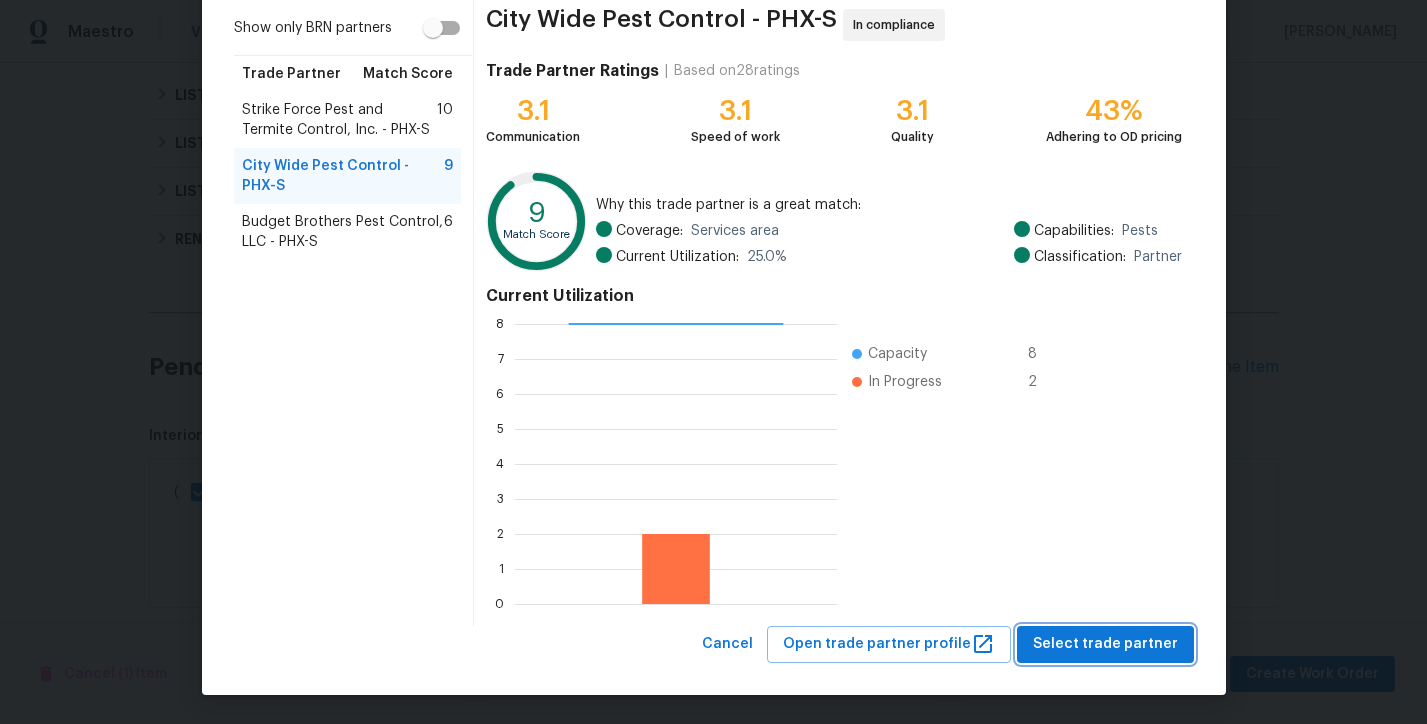 click on "Select trade partner" at bounding box center [1105, 644] 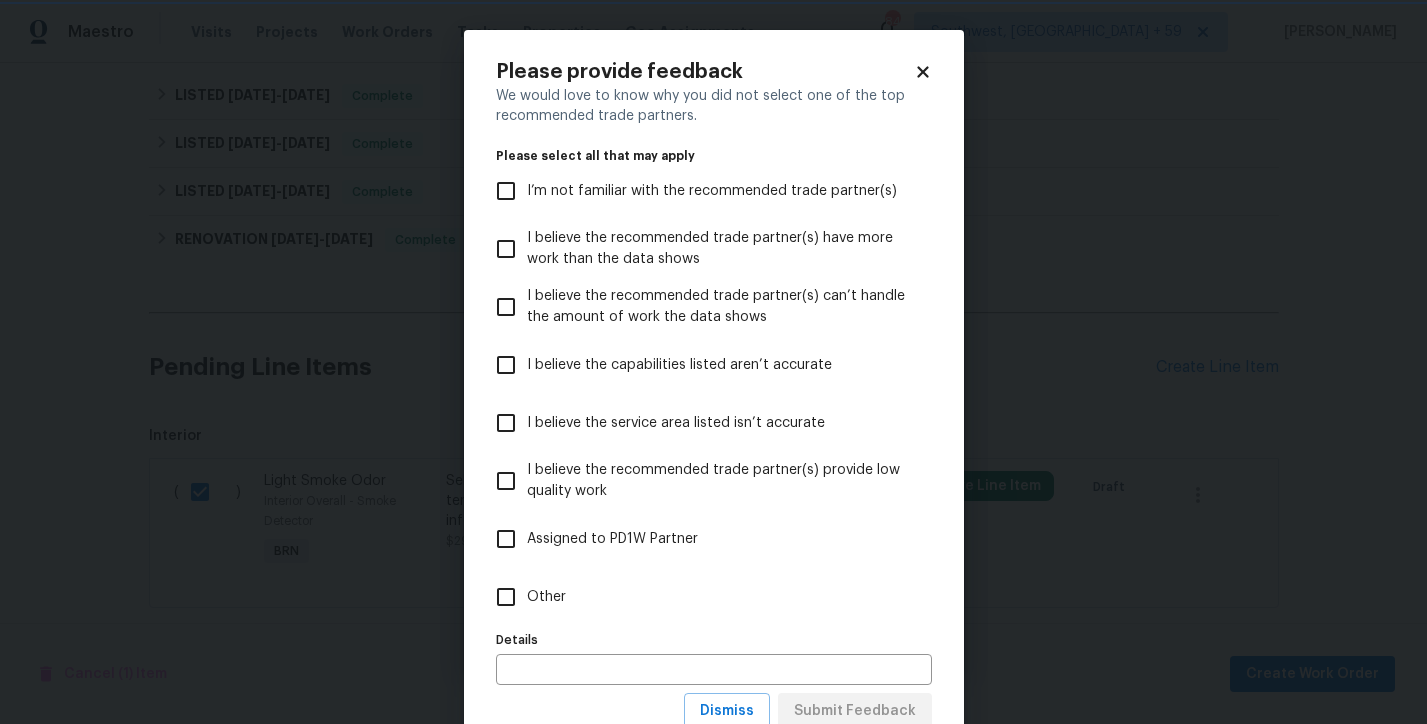 scroll, scrollTop: 0, scrollLeft: 0, axis: both 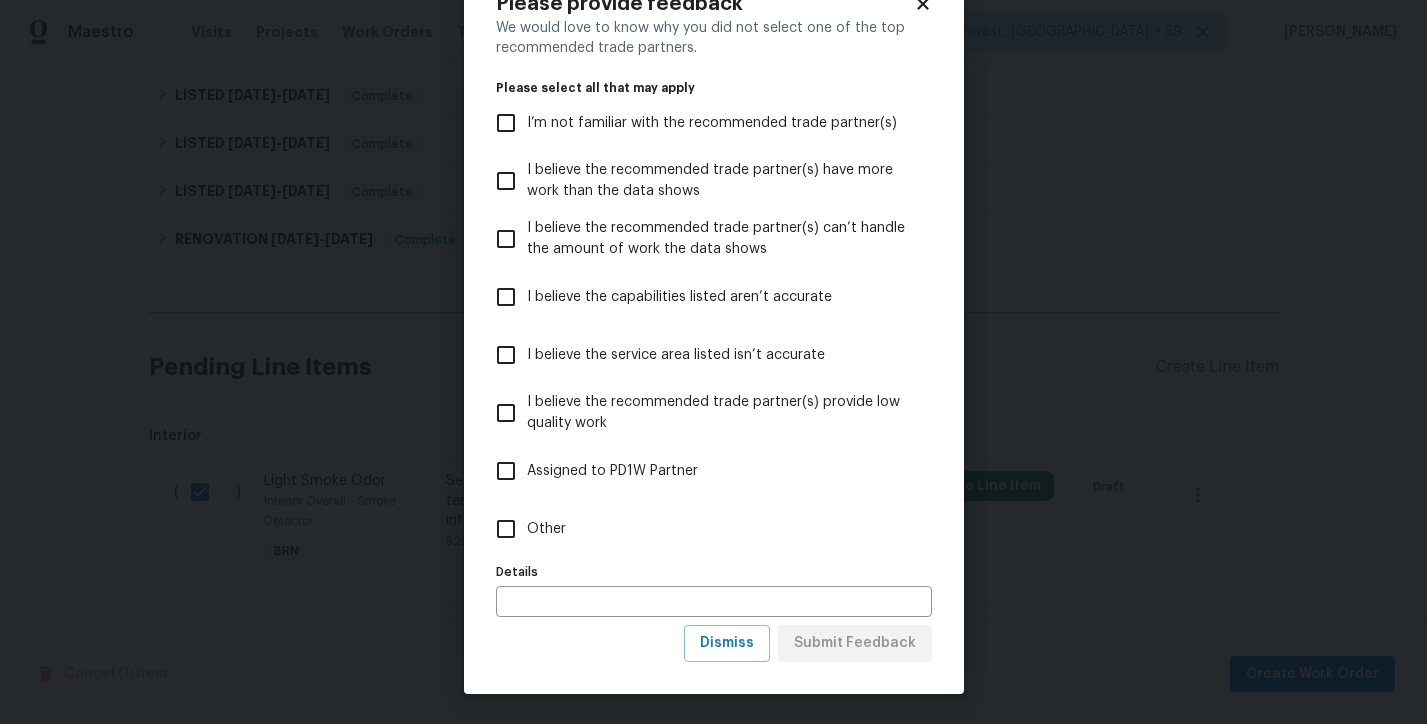 click on "Please provide feedback We would love to know why you did not select one of the top recommended trade partners. Please select all that may apply I’m not familiar with the recommended trade partner(s) I believe the recommended trade partner(s) have more work than the data shows I believe the recommended trade partner(s) can’t handle the amount of work the data shows I believe the capabilities listed aren’t accurate I believe the service area listed isn’t accurate I believe the recommended trade partner(s) provide low quality work Assigned to PD1W Partner Other Details Details Dismiss Submit Feedback" at bounding box center [714, 328] 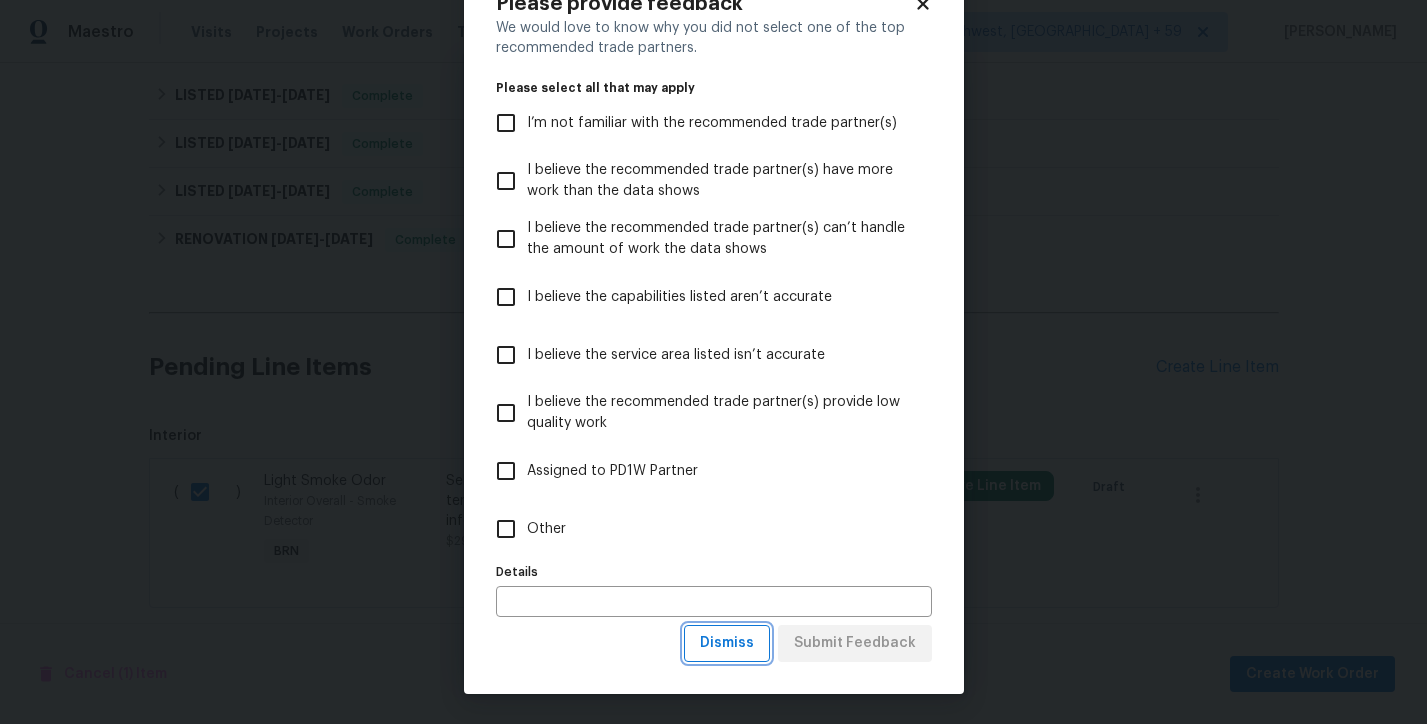 click on "Dismiss" at bounding box center [727, 643] 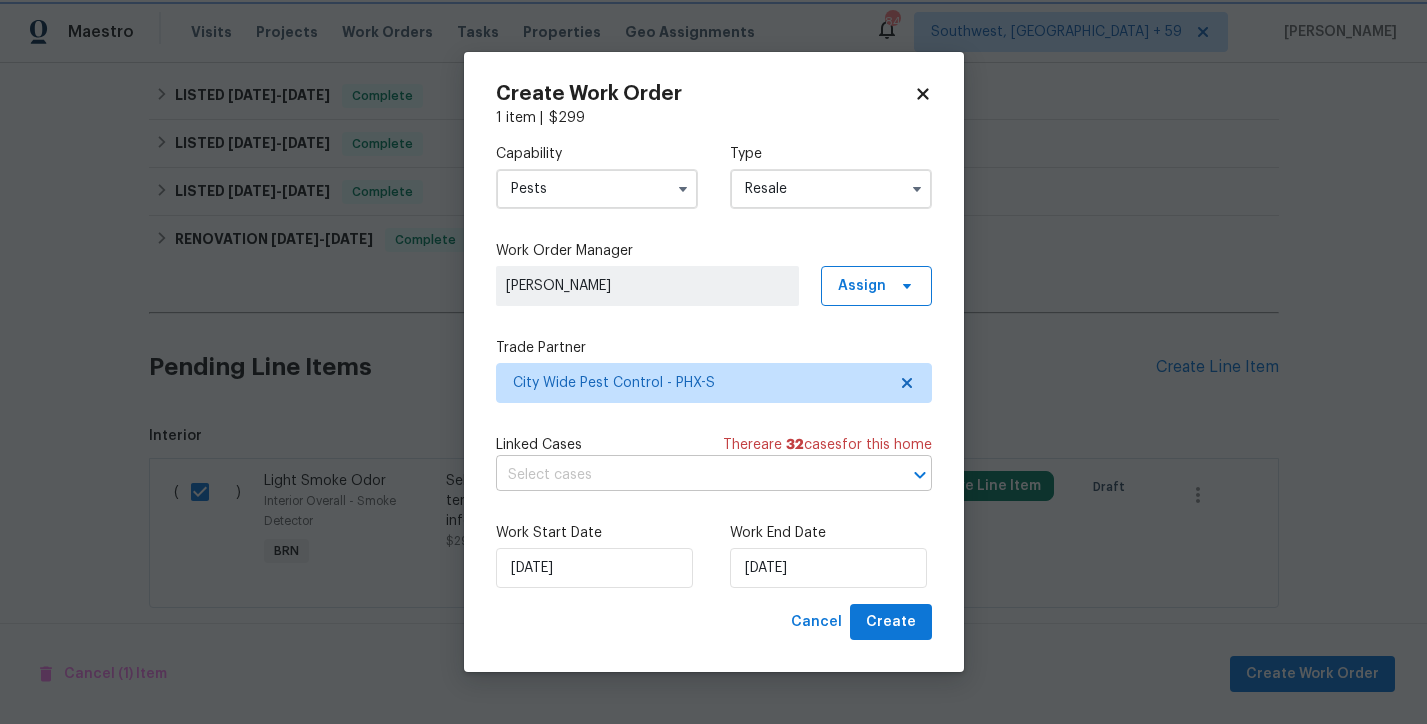 scroll, scrollTop: 0, scrollLeft: 0, axis: both 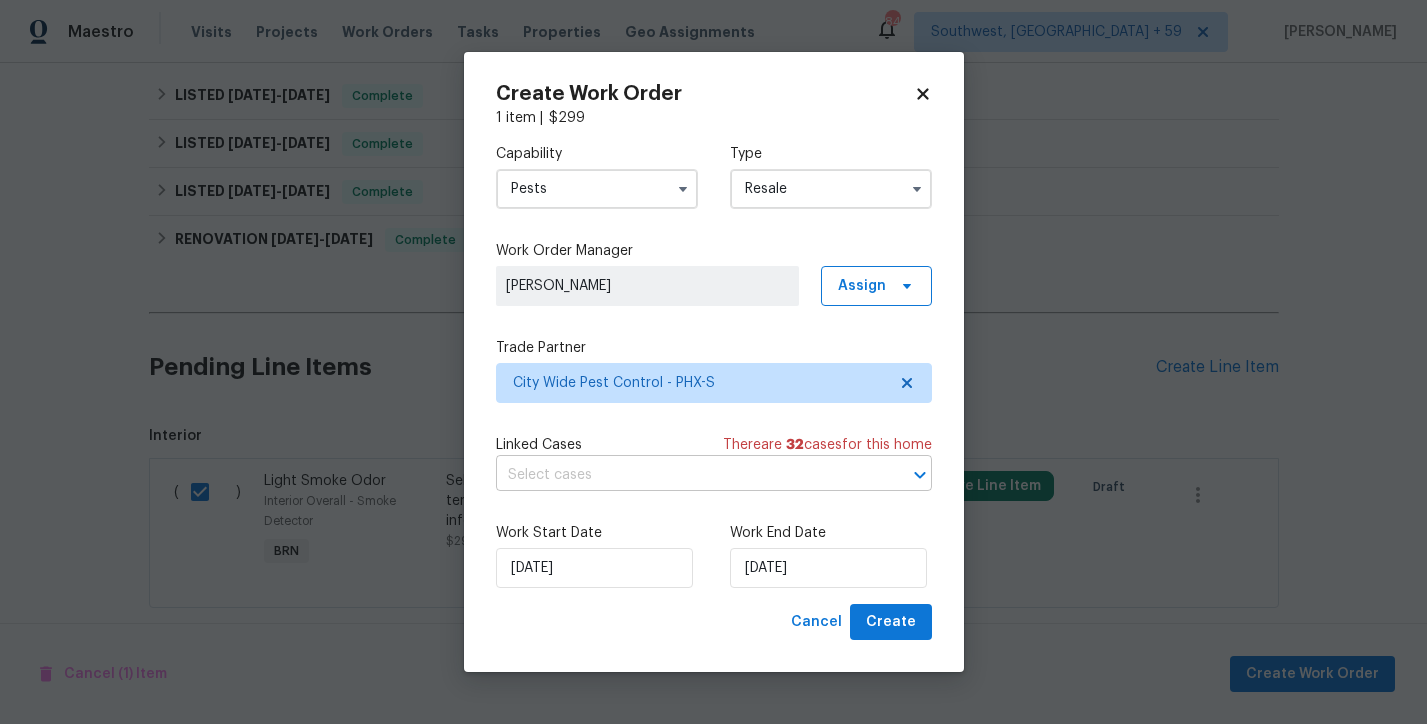 click at bounding box center [686, 475] 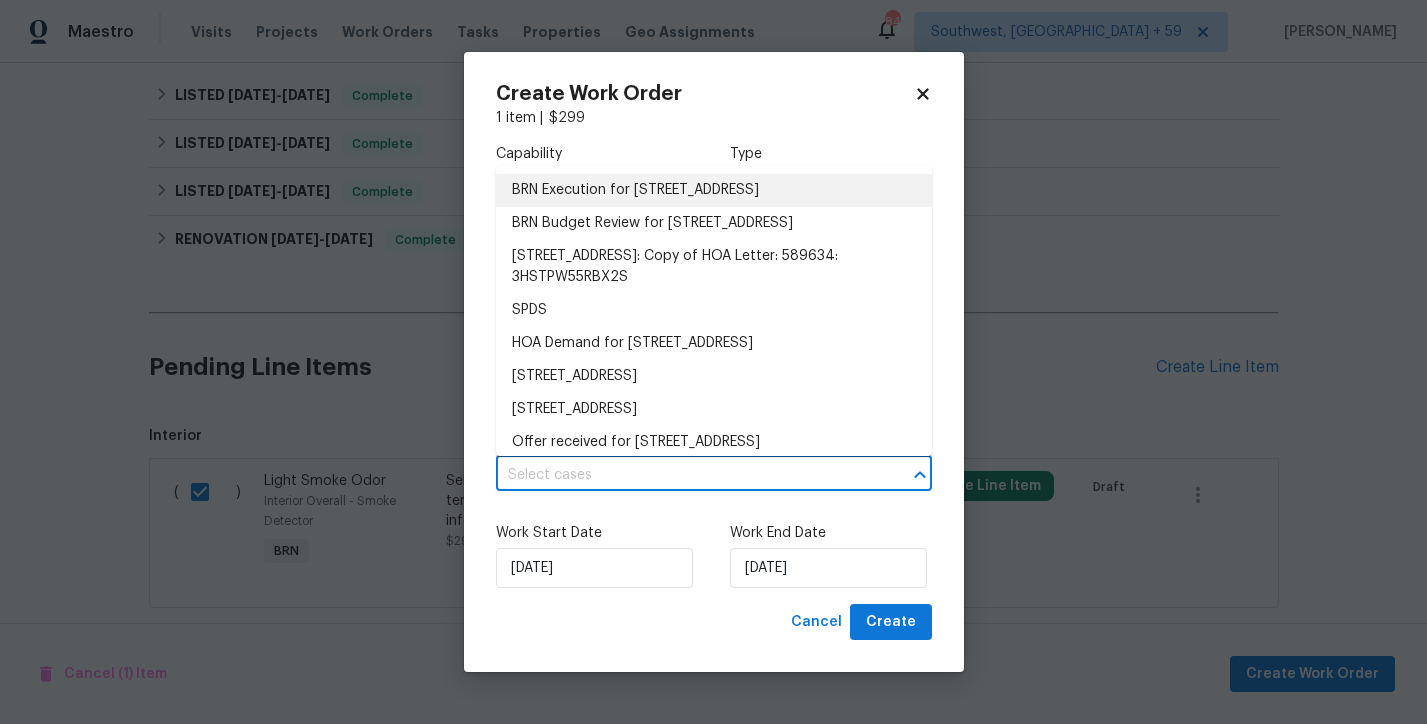click on "BRN Execution for 7924 S 70th Ln, Laveen, AZ 85339" at bounding box center [714, 190] 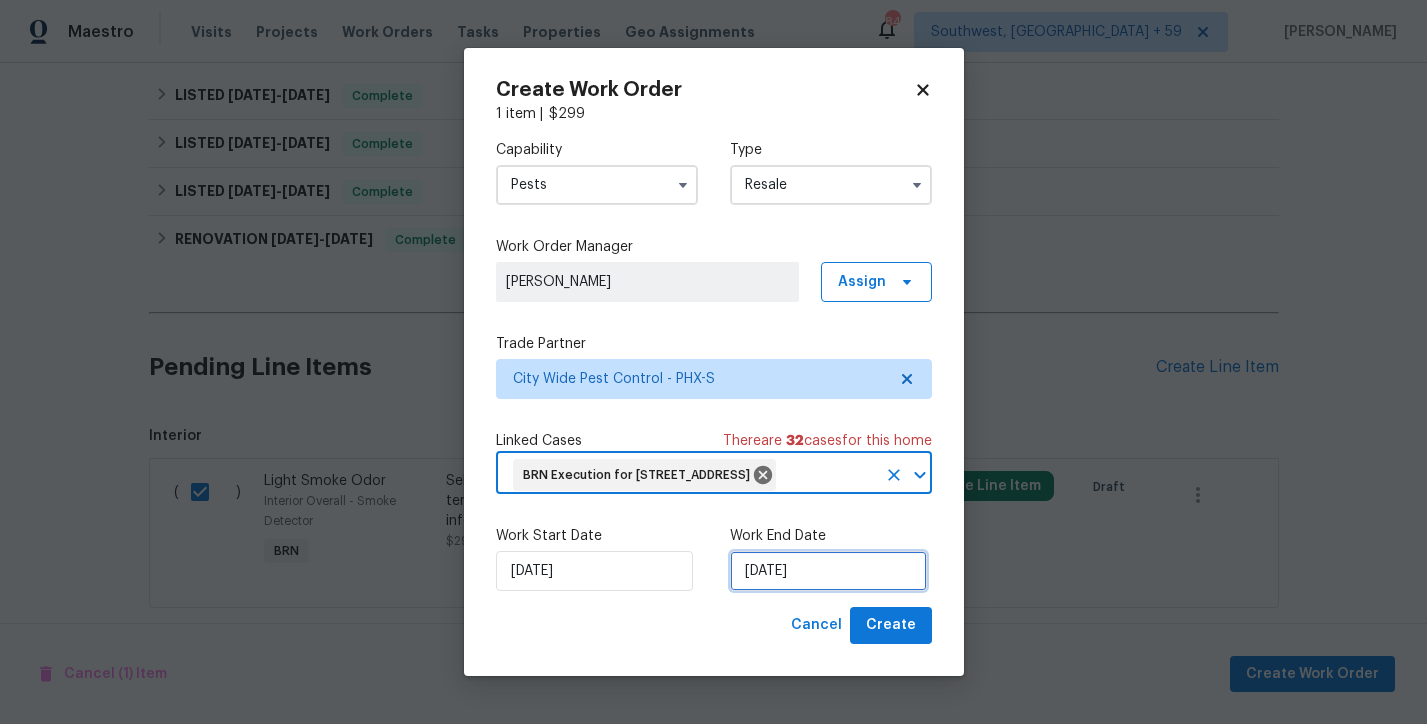 click on "[DATE]" at bounding box center [828, 571] 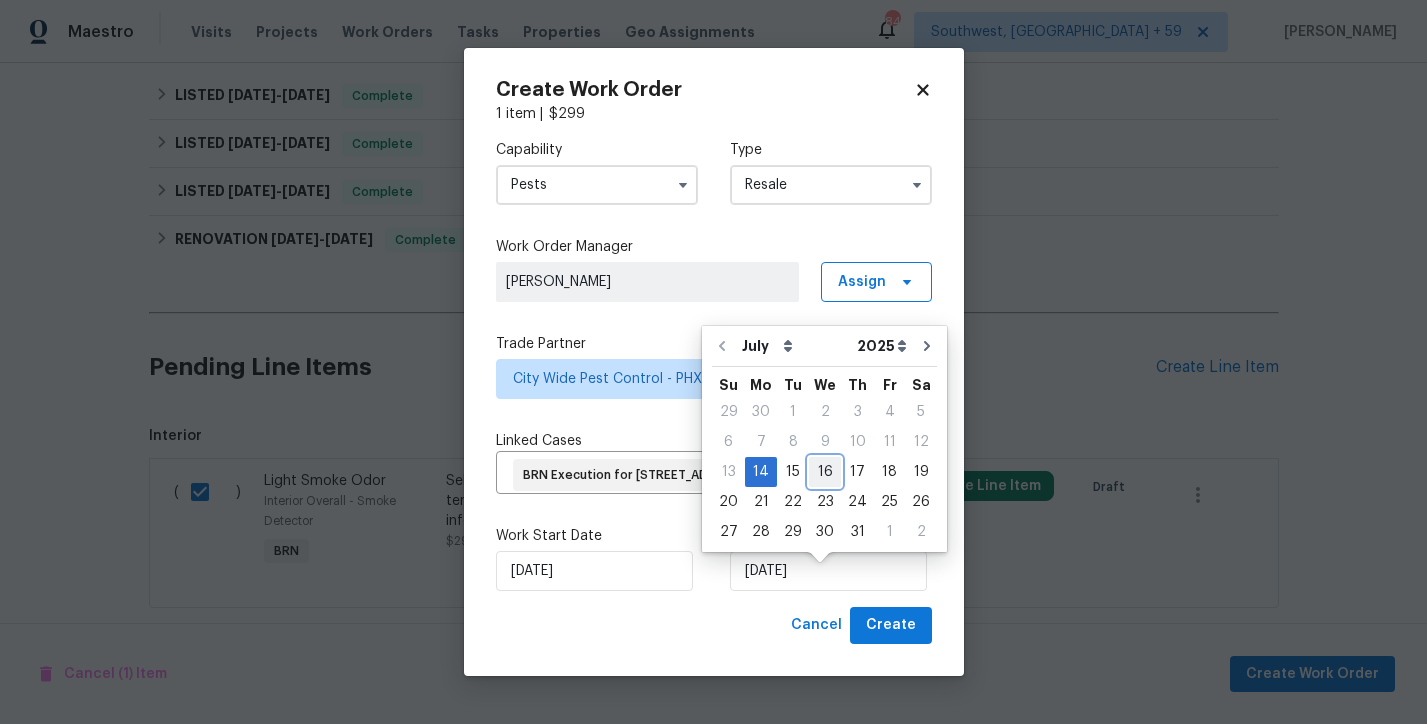 click on "16" at bounding box center [825, 472] 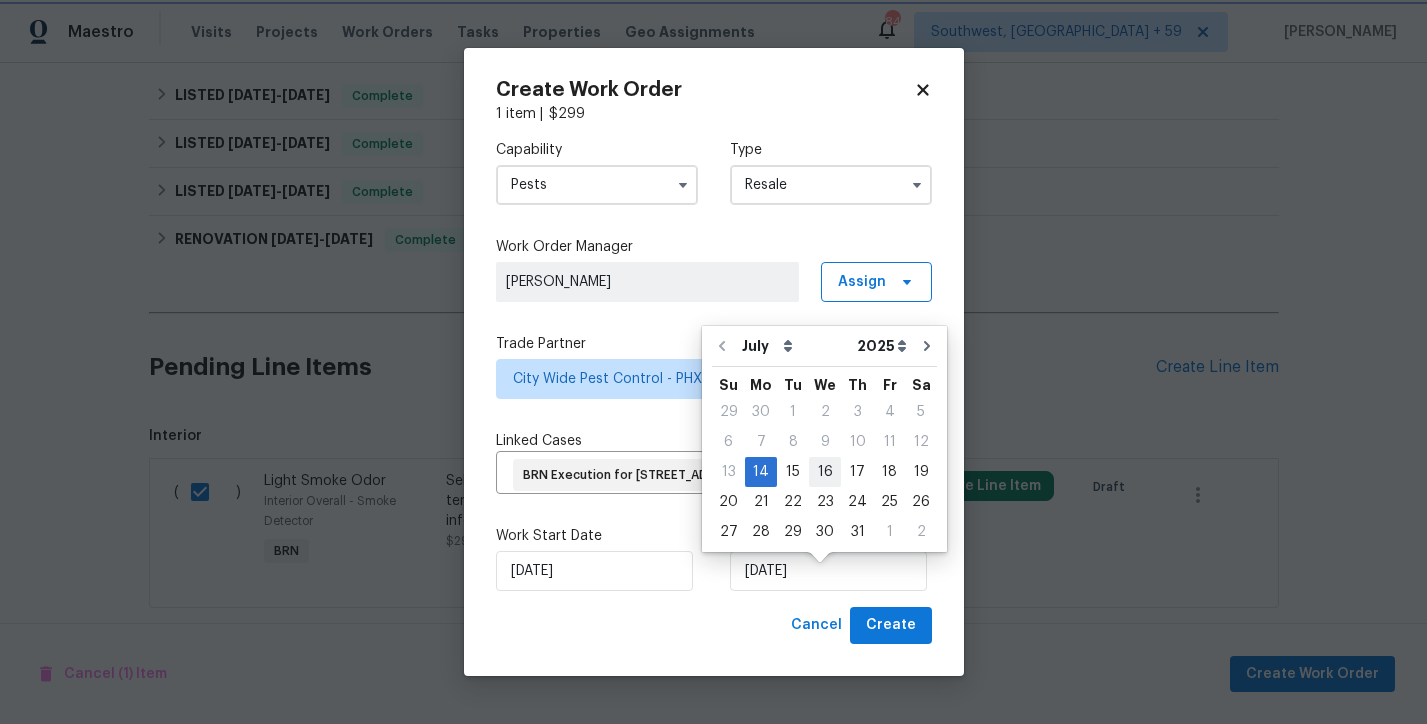 type on "[DATE]" 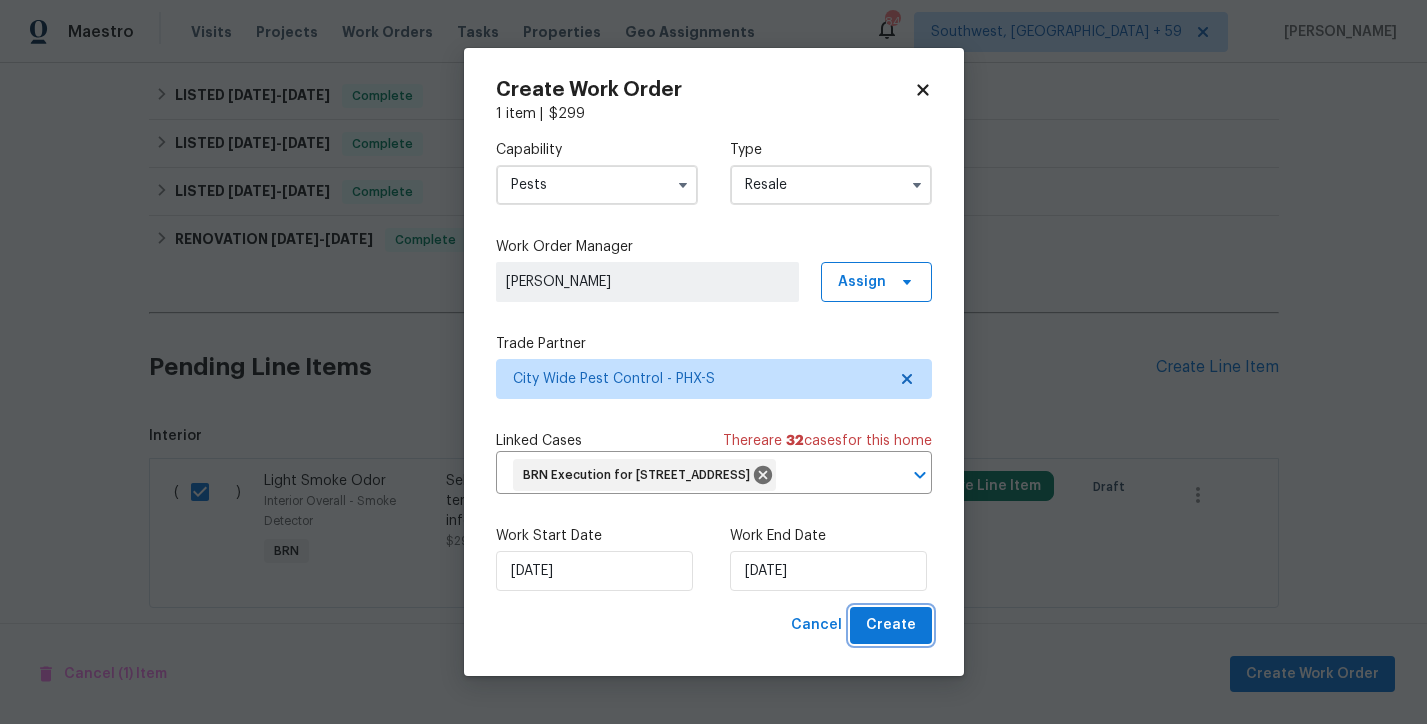 click on "Create" at bounding box center [891, 625] 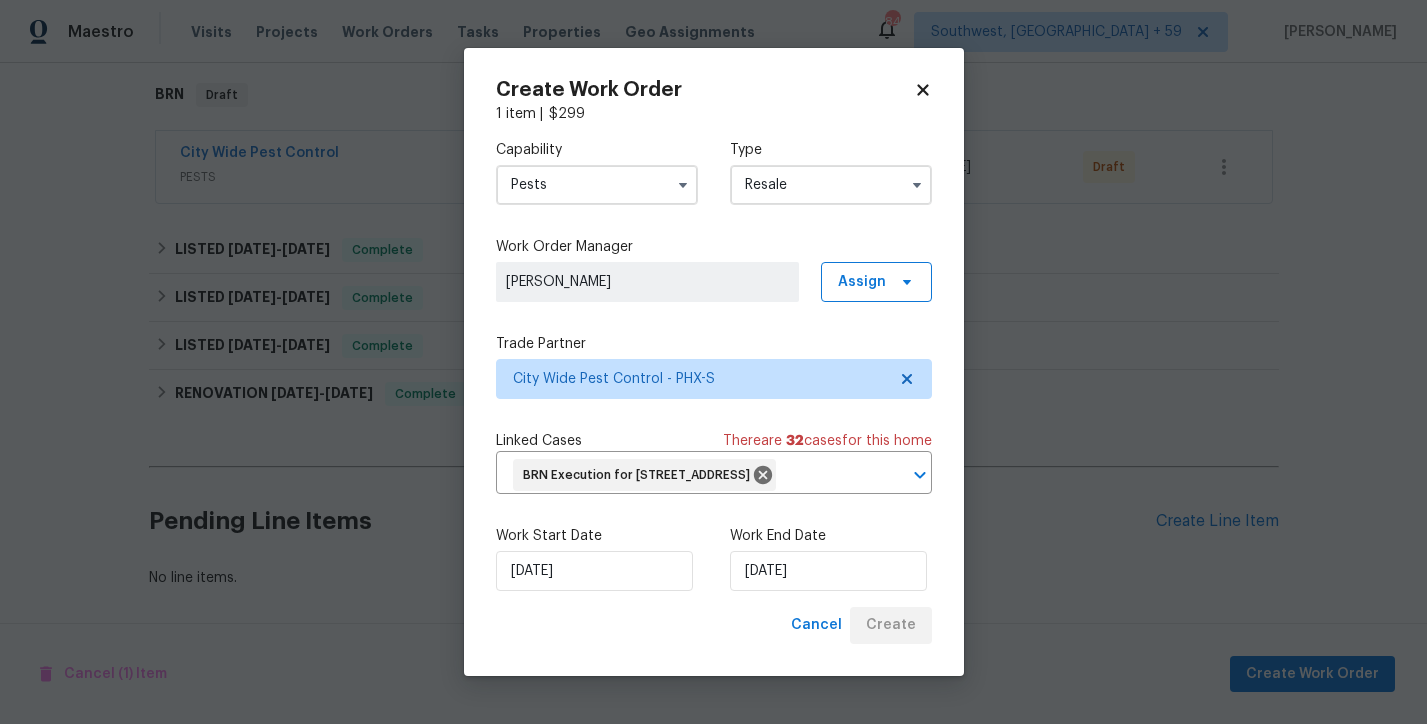 scroll, scrollTop: 316, scrollLeft: 0, axis: vertical 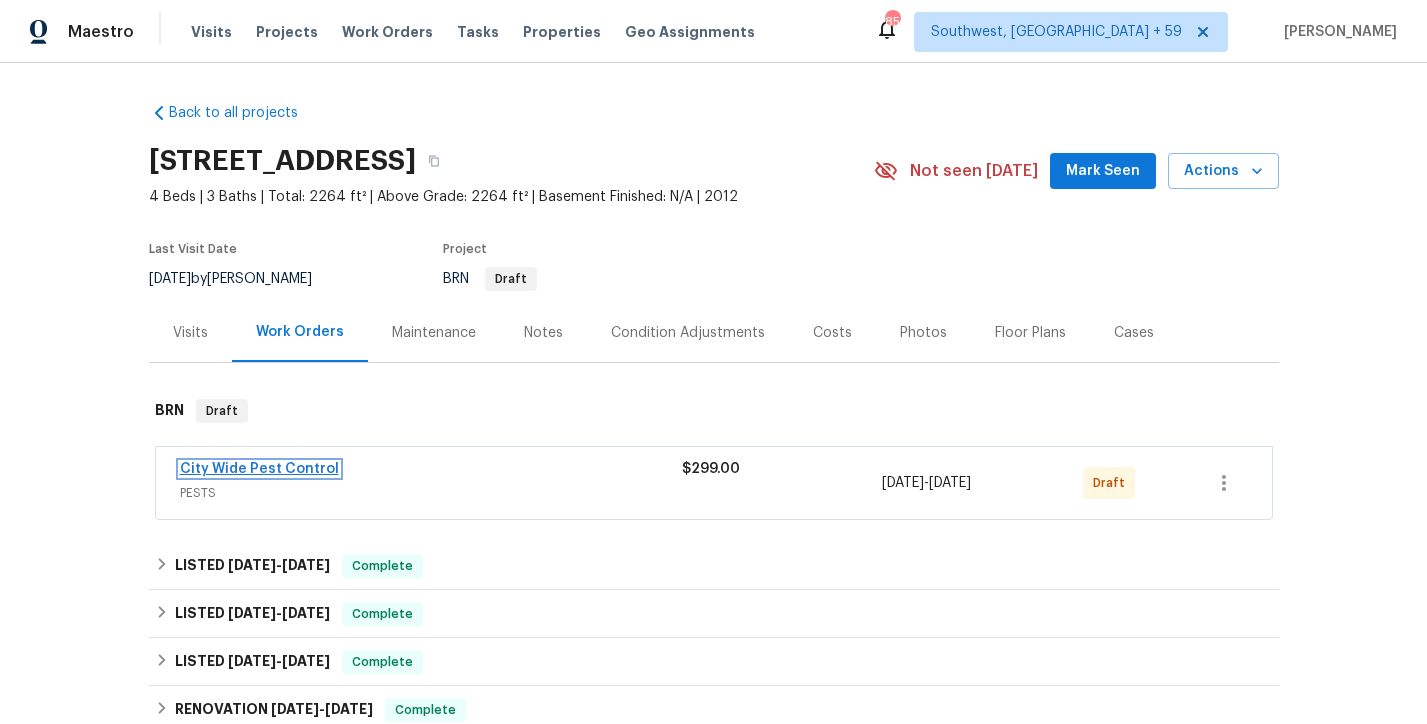 click on "City Wide Pest Control" at bounding box center (259, 469) 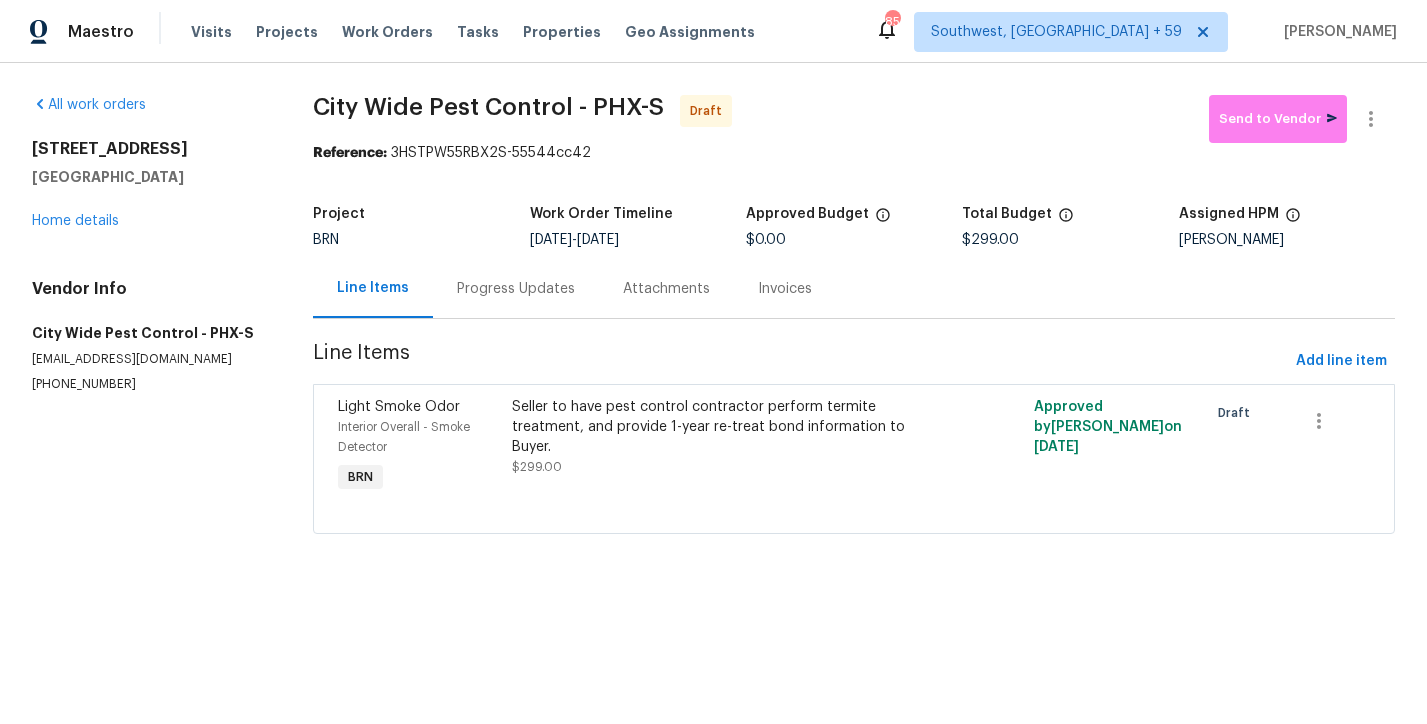 click on "Progress Updates" at bounding box center (516, 289) 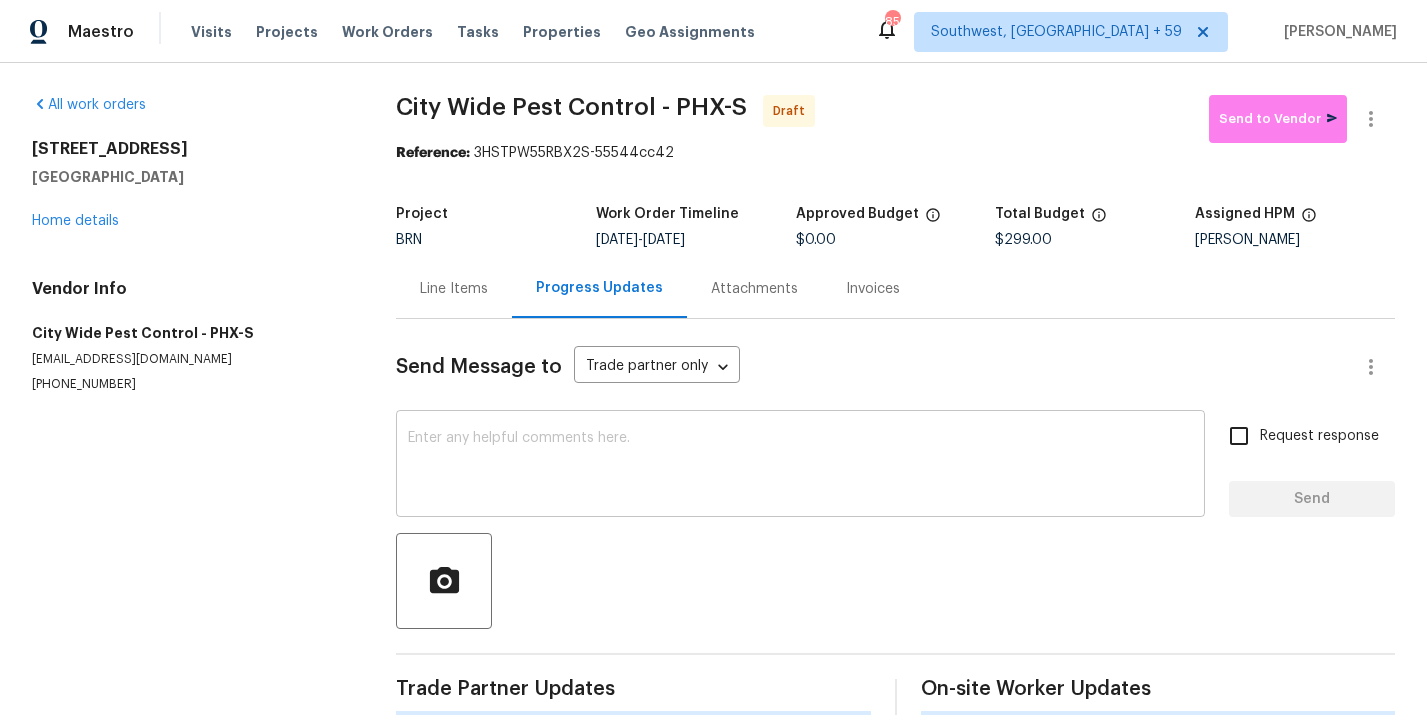 click at bounding box center [800, 466] 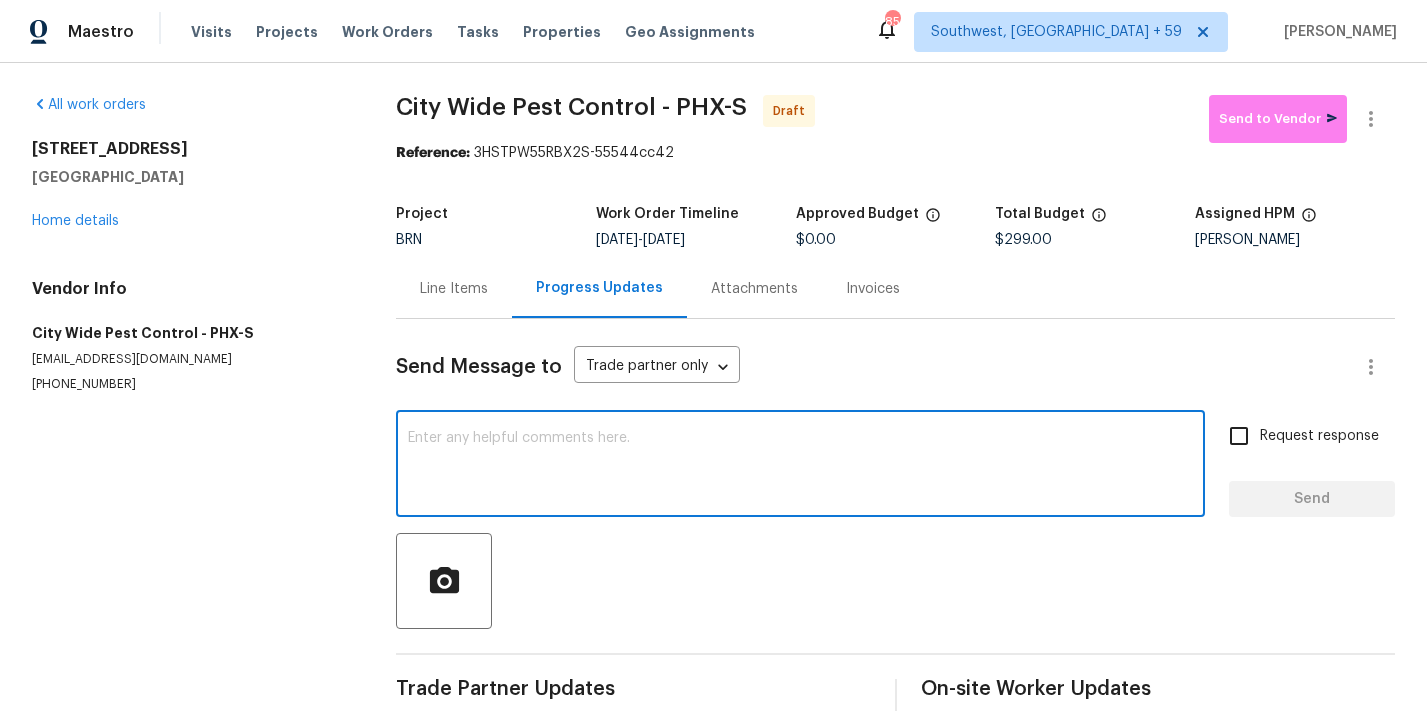 paste on "Hi, I'm [PERSON_NAME] from Opendoor. Just wanted to check if you received the WO for , due on [DATE] tentatively. Please review and accept it within 24 hours and provide a schedule by then. Reach out to me via the portal or call/text at [PHONE_NUMBER] for any questions or additional details and change orders for this work order." 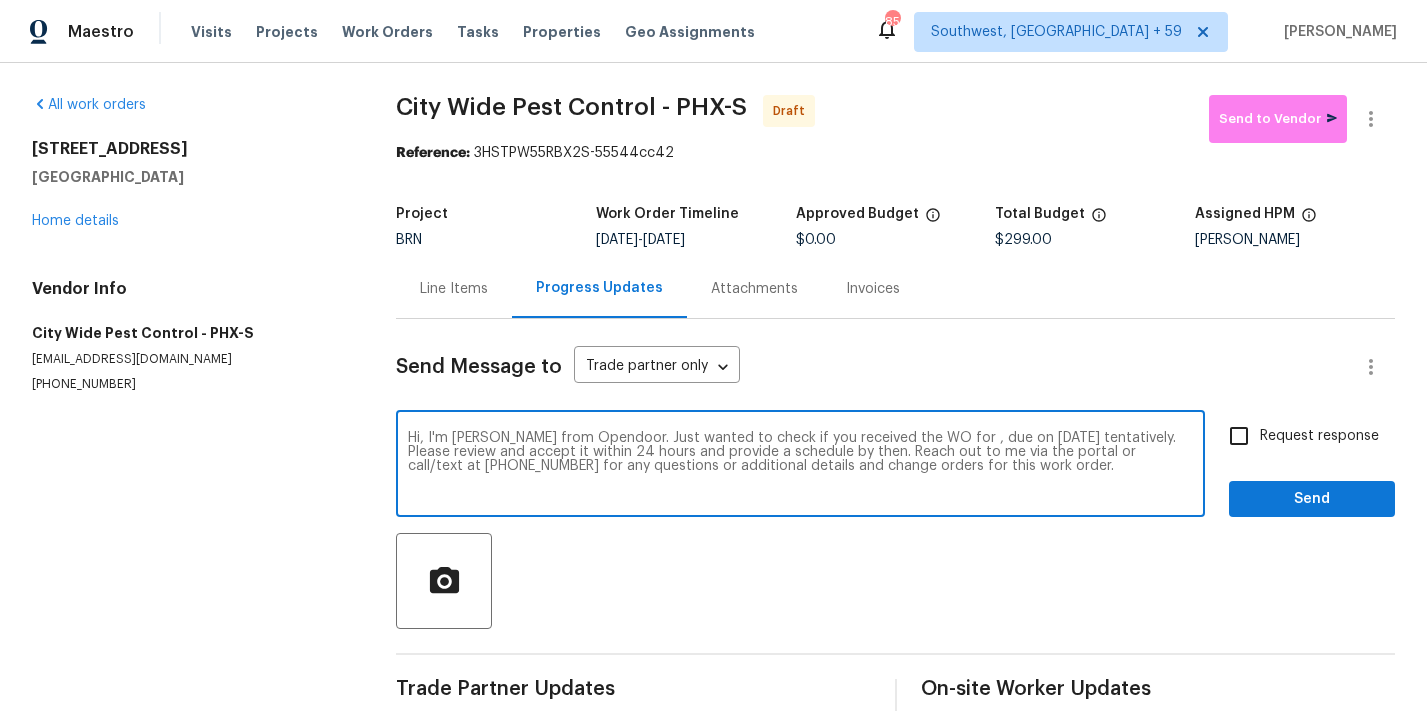 click on "Hi, I'm [PERSON_NAME] from Opendoor. Just wanted to check if you received the WO for , due on [DATE] tentatively. Please review and accept it within 24 hours and provide a schedule by then. Reach out to me via the portal or call/text at [PHONE_NUMBER] for any questions or additional details and change orders for this work order." at bounding box center (800, 466) 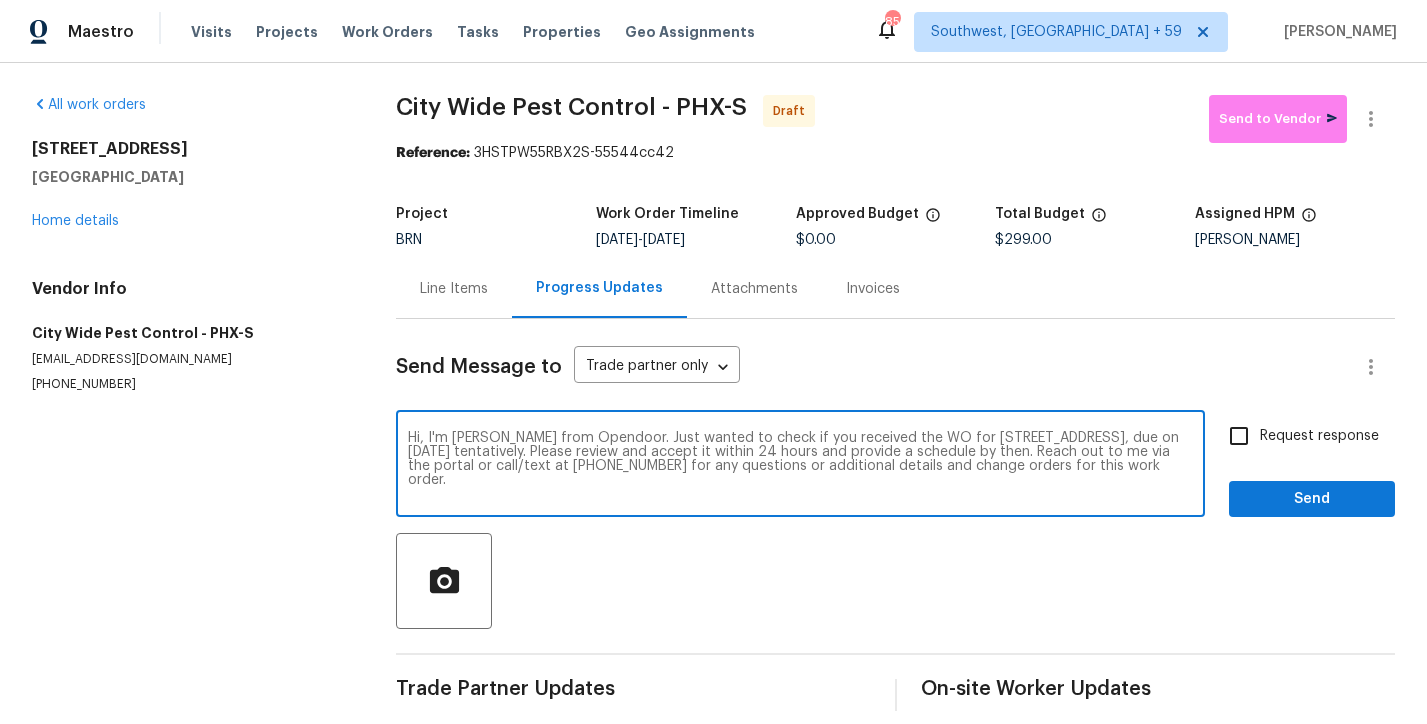 click on "Hi, I'm [PERSON_NAME] from Opendoor. Just wanted to check if you received the WO for [STREET_ADDRESS], due on [DATE] tentatively. Please review and accept it within 24 hours and provide a schedule by then. Reach out to me via the portal or call/text at [PHONE_NUMBER] for any questions or additional details and change orders for this work order." at bounding box center (800, 466) 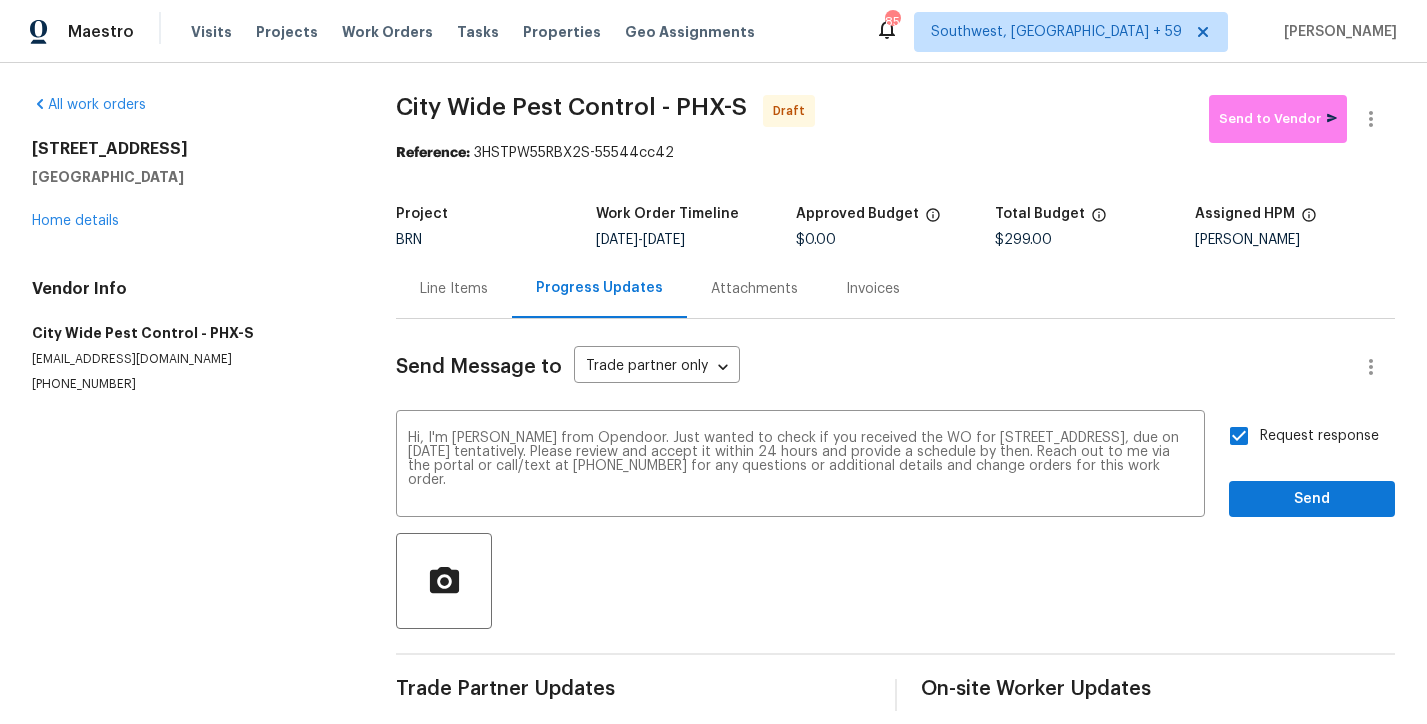 click on "Request response Send" at bounding box center [1312, 466] 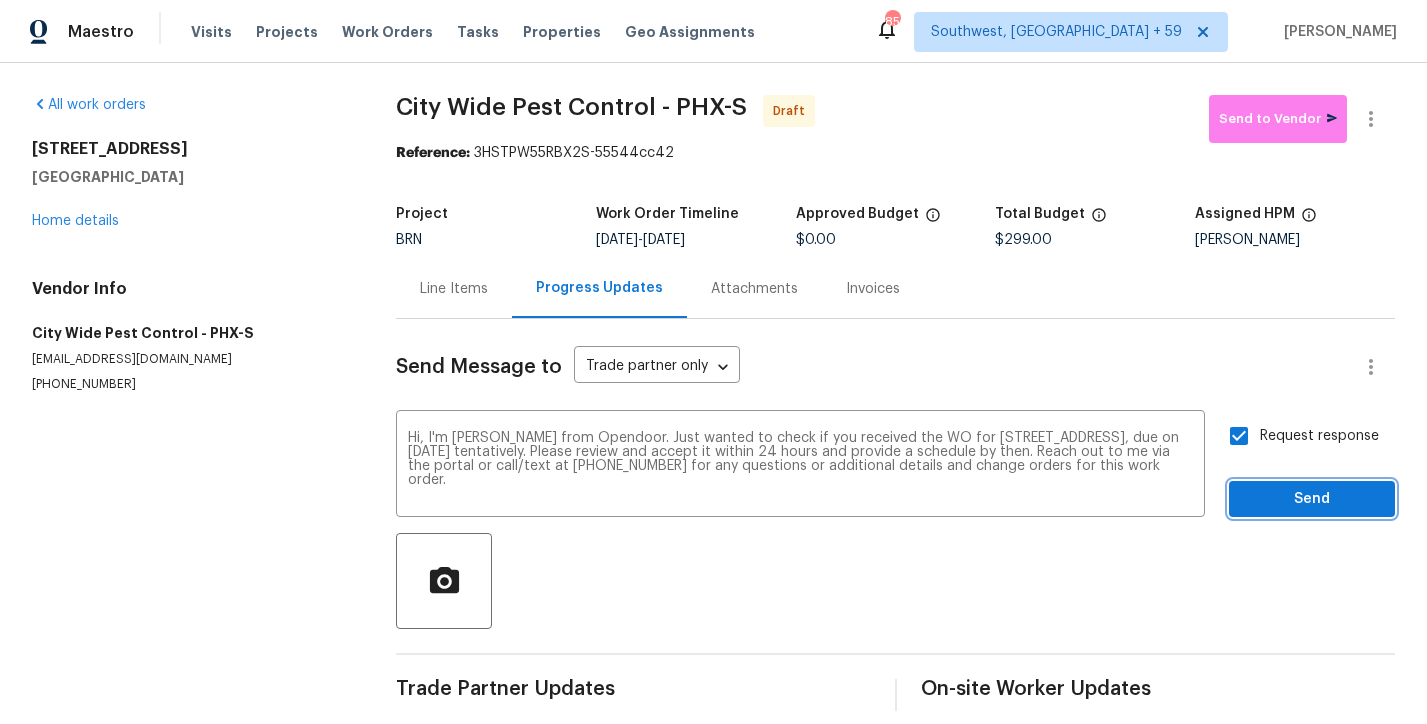 click on "Send" at bounding box center [1312, 499] 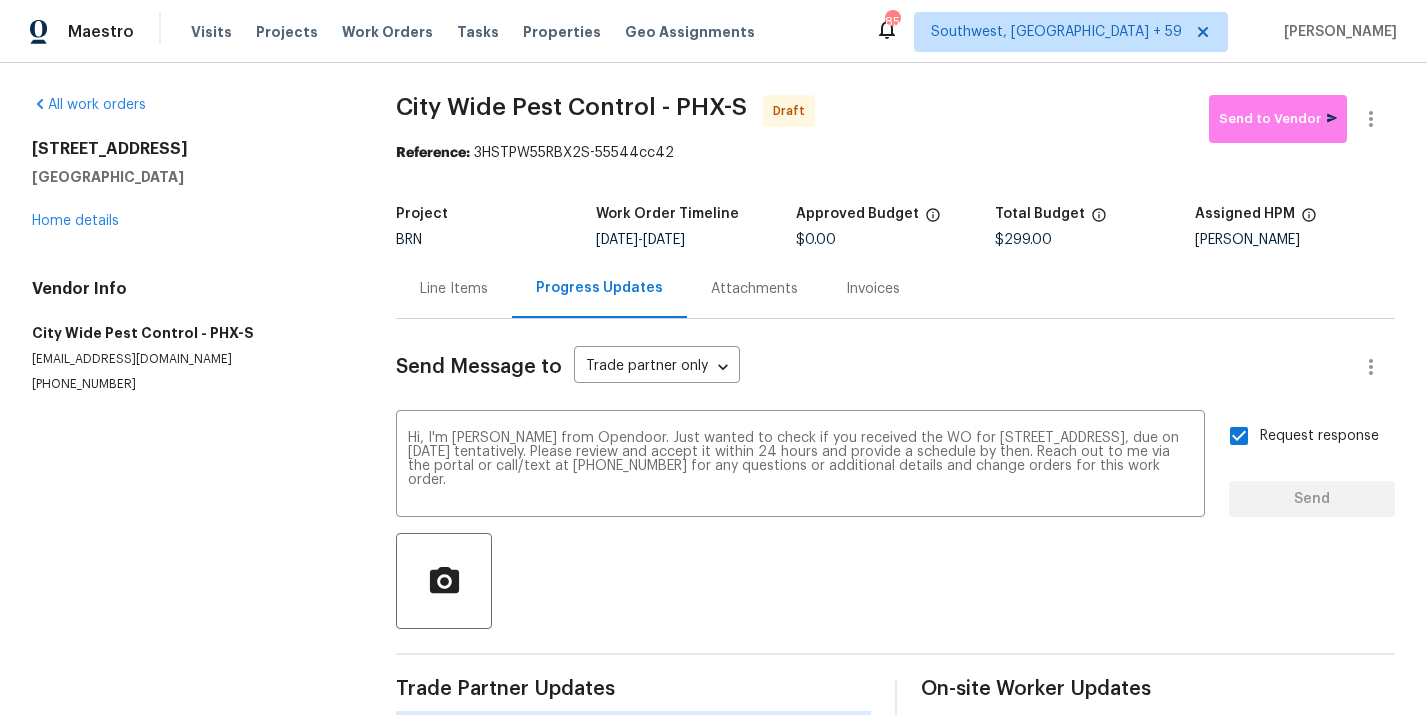 type 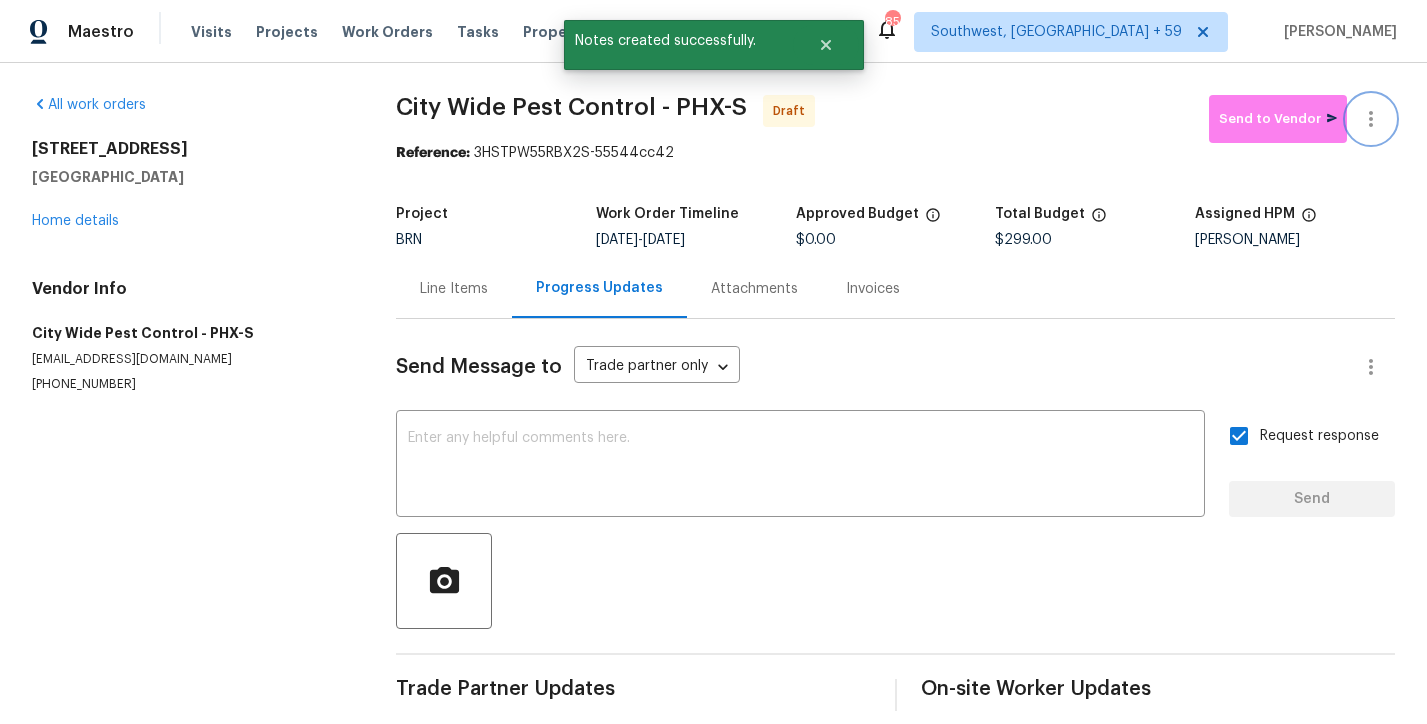 click 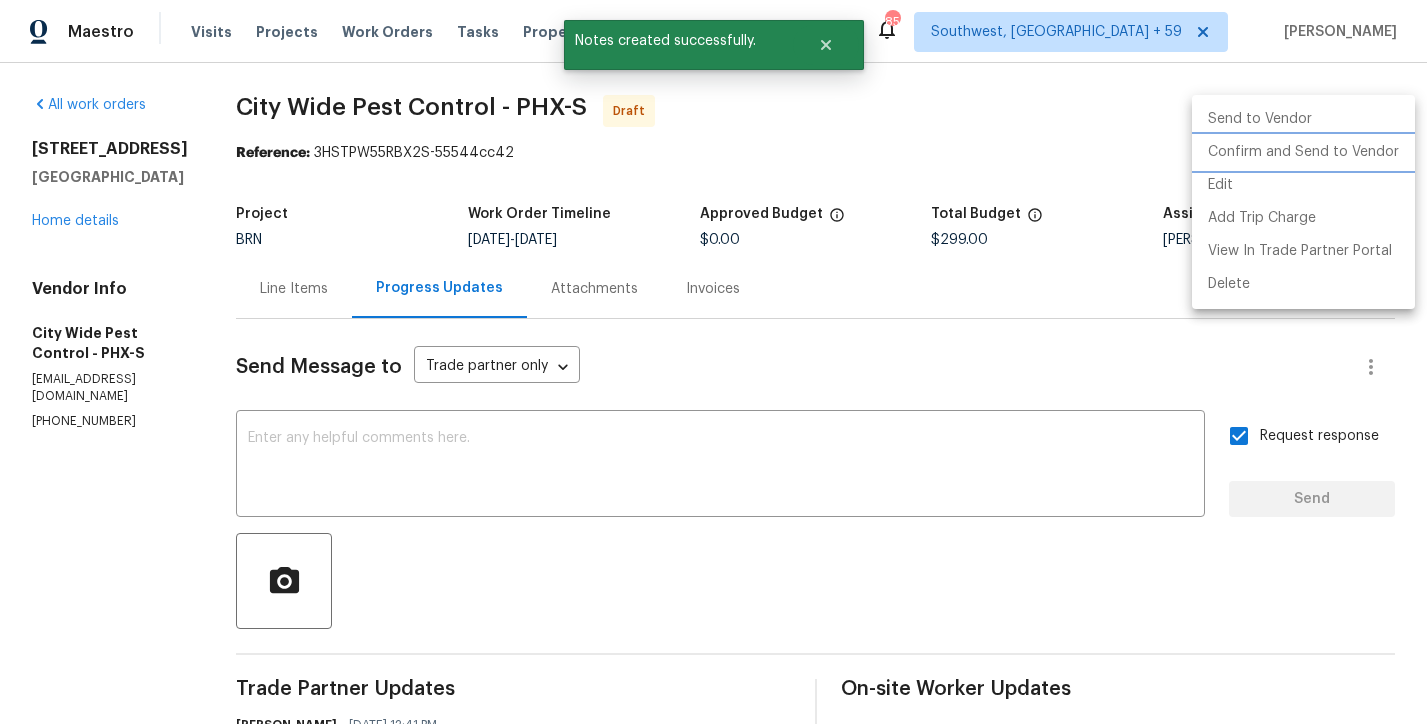 click on "Confirm and Send to Vendor" at bounding box center (1303, 152) 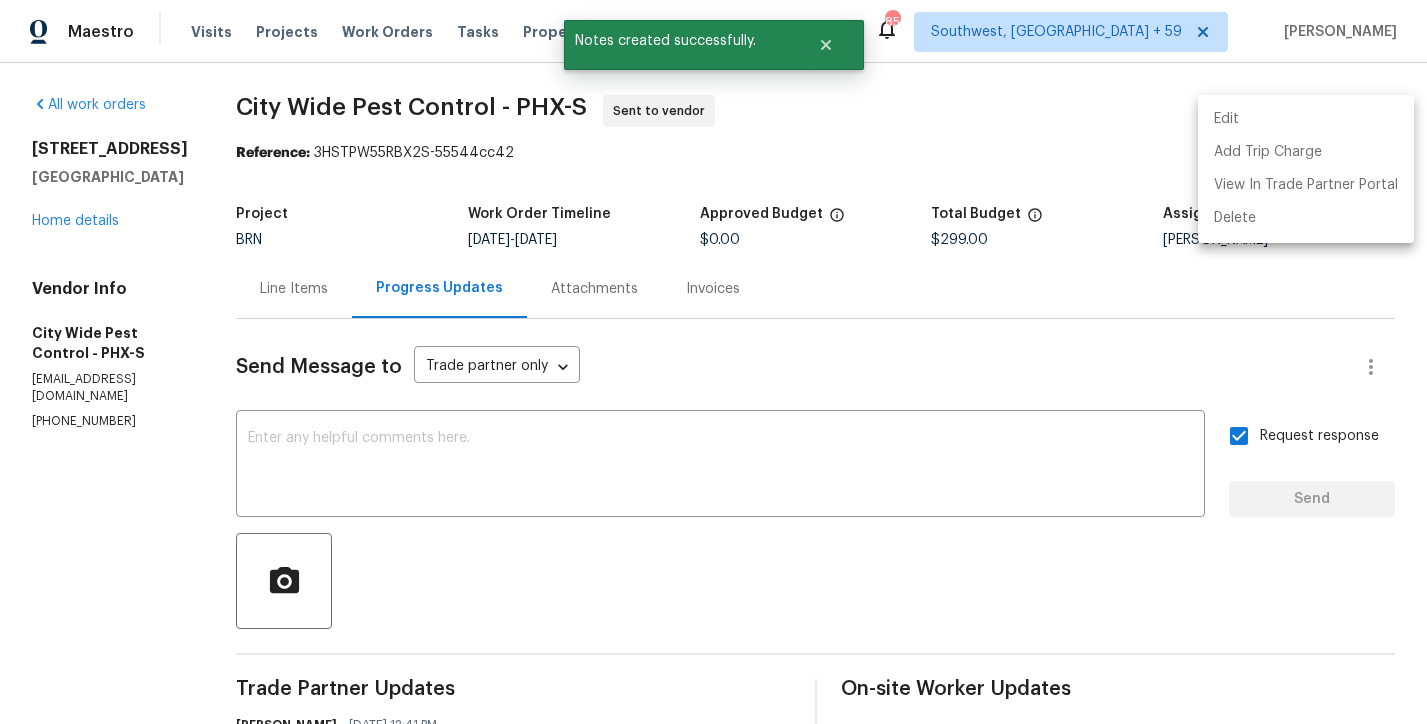 click at bounding box center (713, 362) 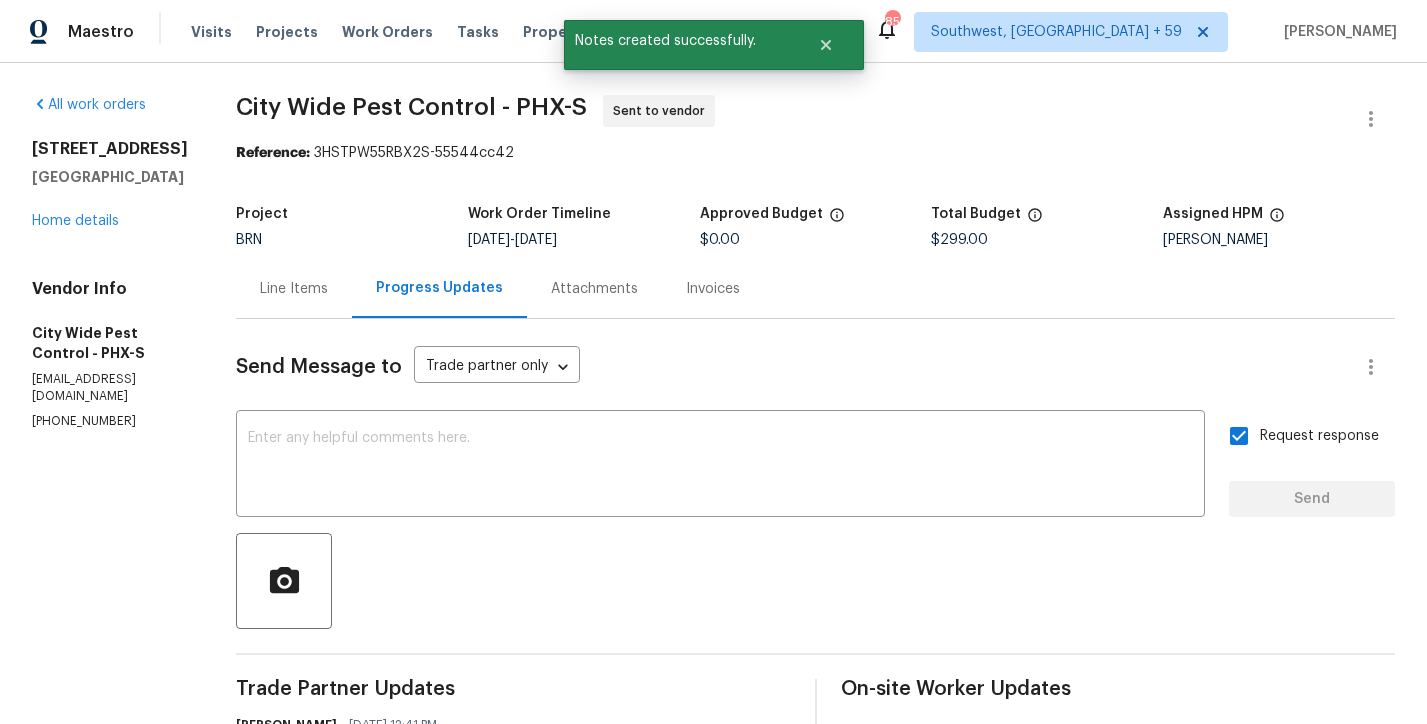 click on "Line Items" at bounding box center [294, 289] 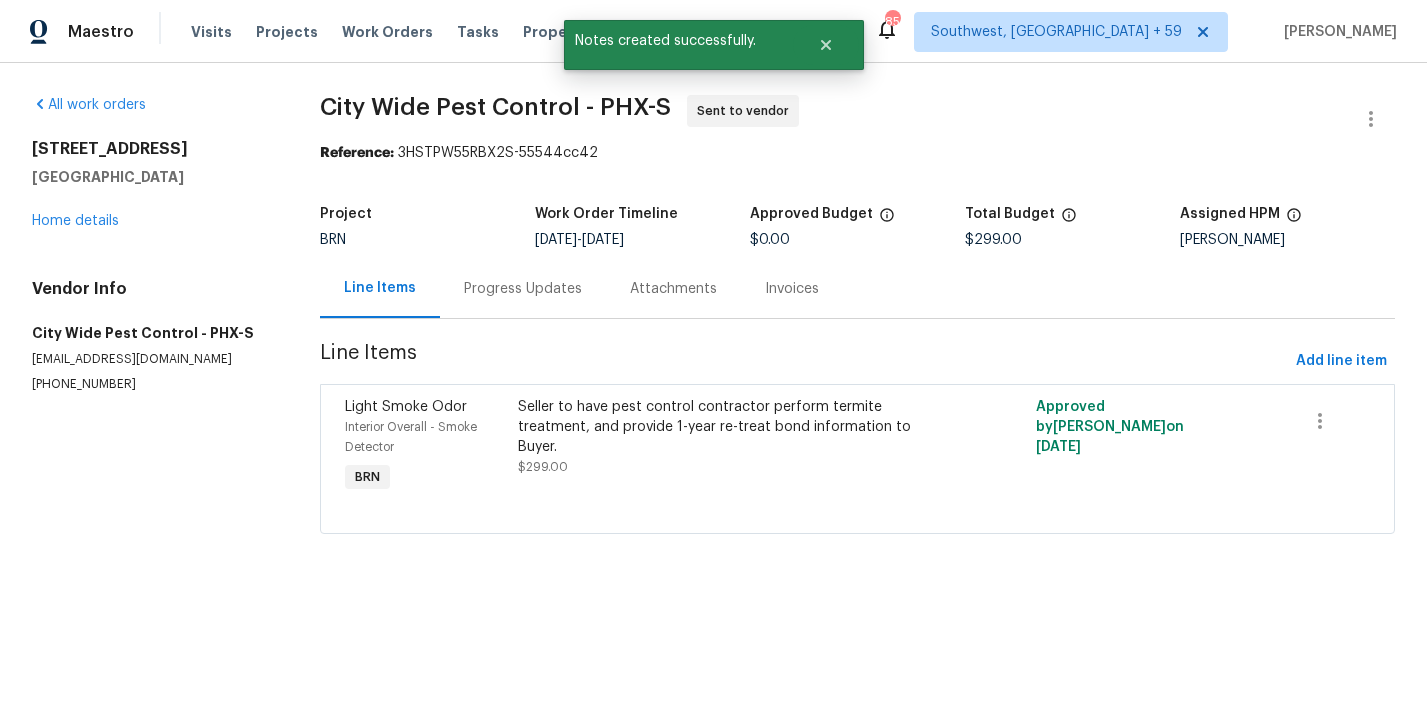 click on "Interior Overall - Smoke Detector" at bounding box center [411, 437] 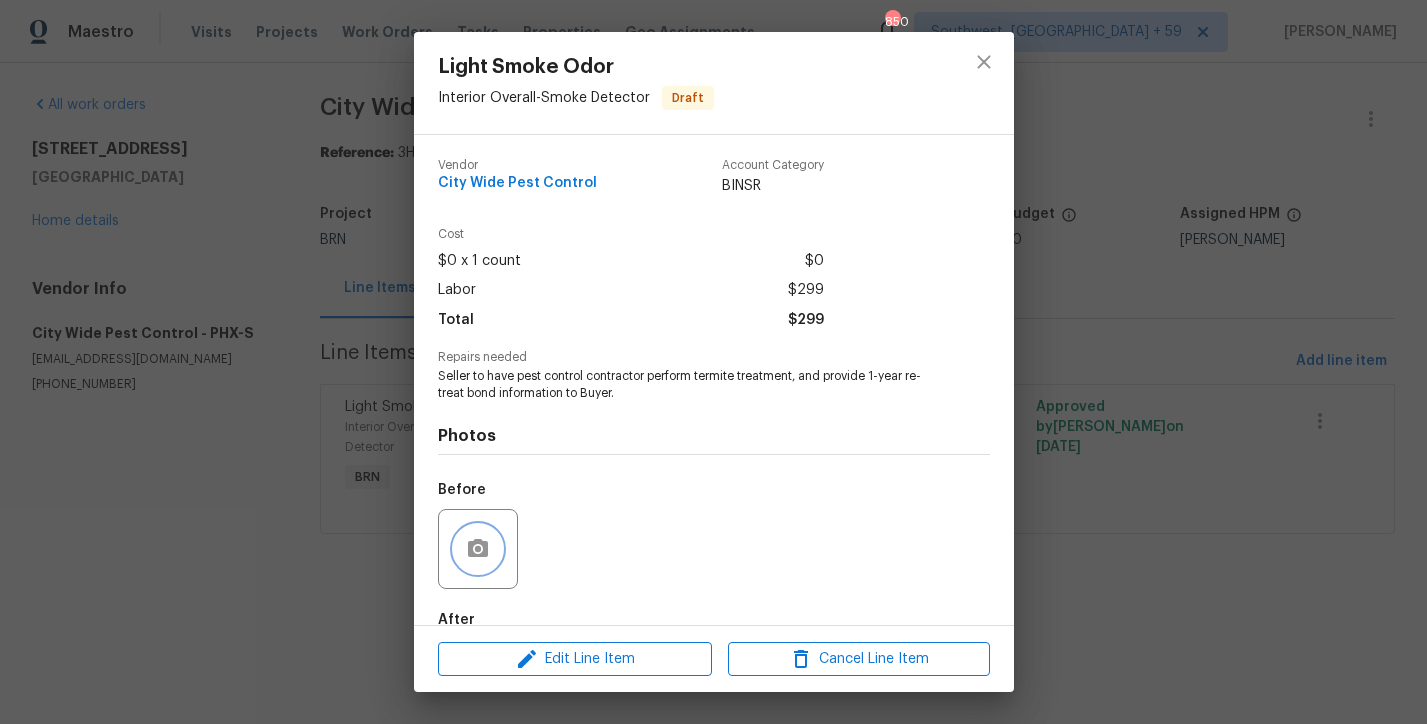 click 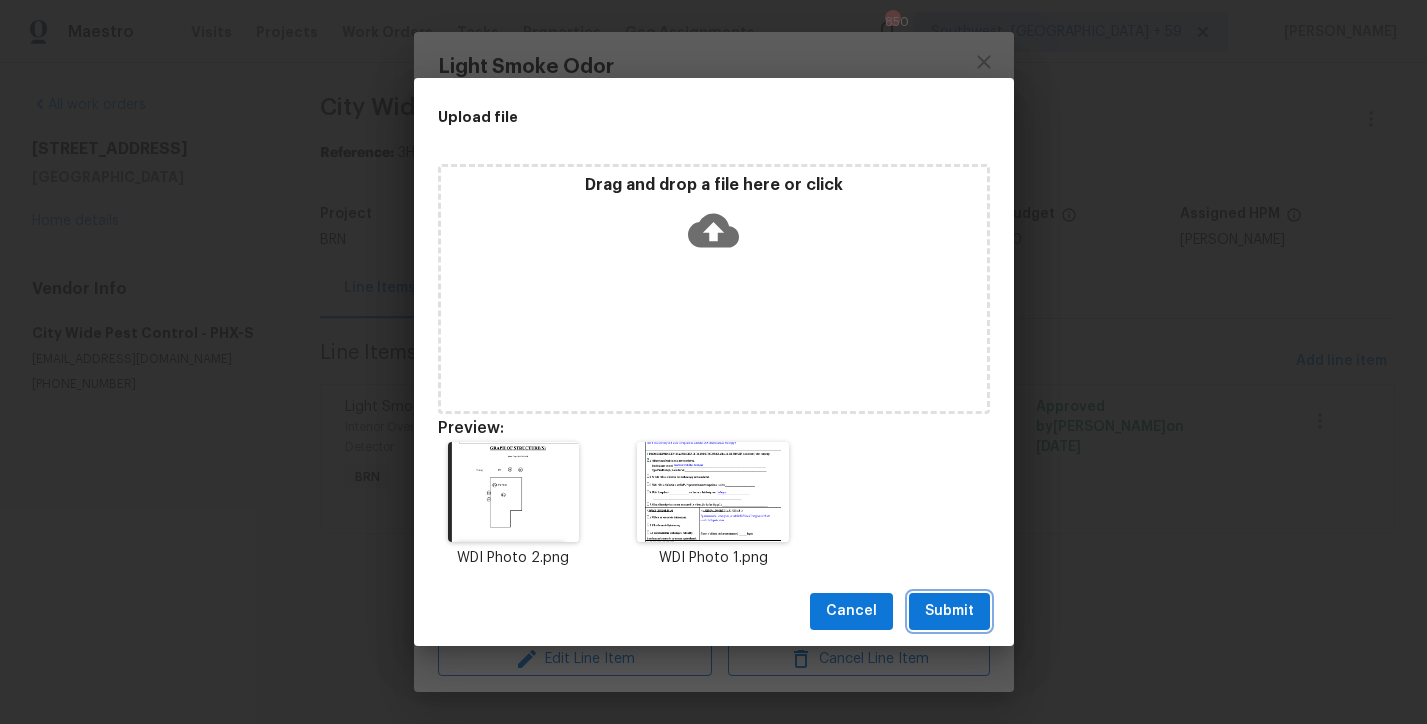 click on "Submit" at bounding box center (949, 611) 